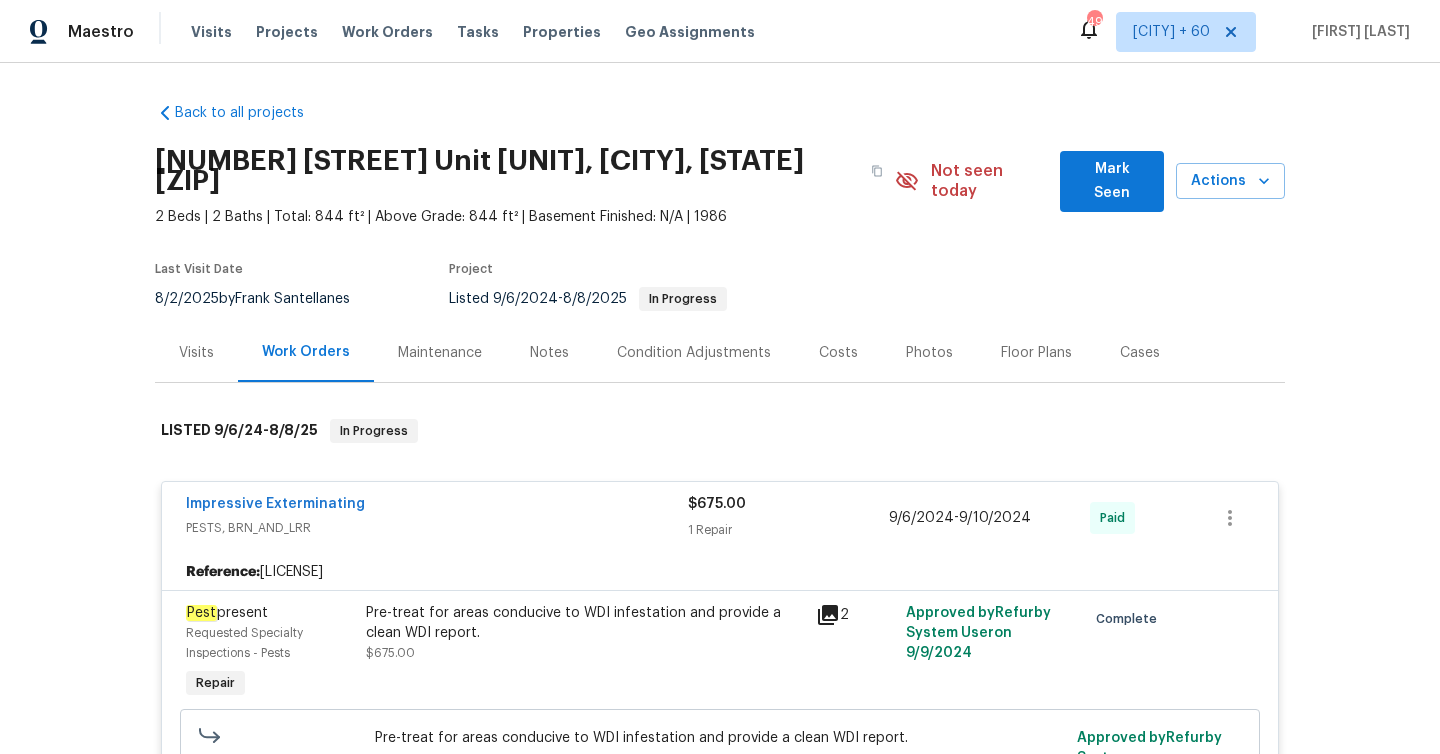 scroll, scrollTop: 0, scrollLeft: 0, axis: both 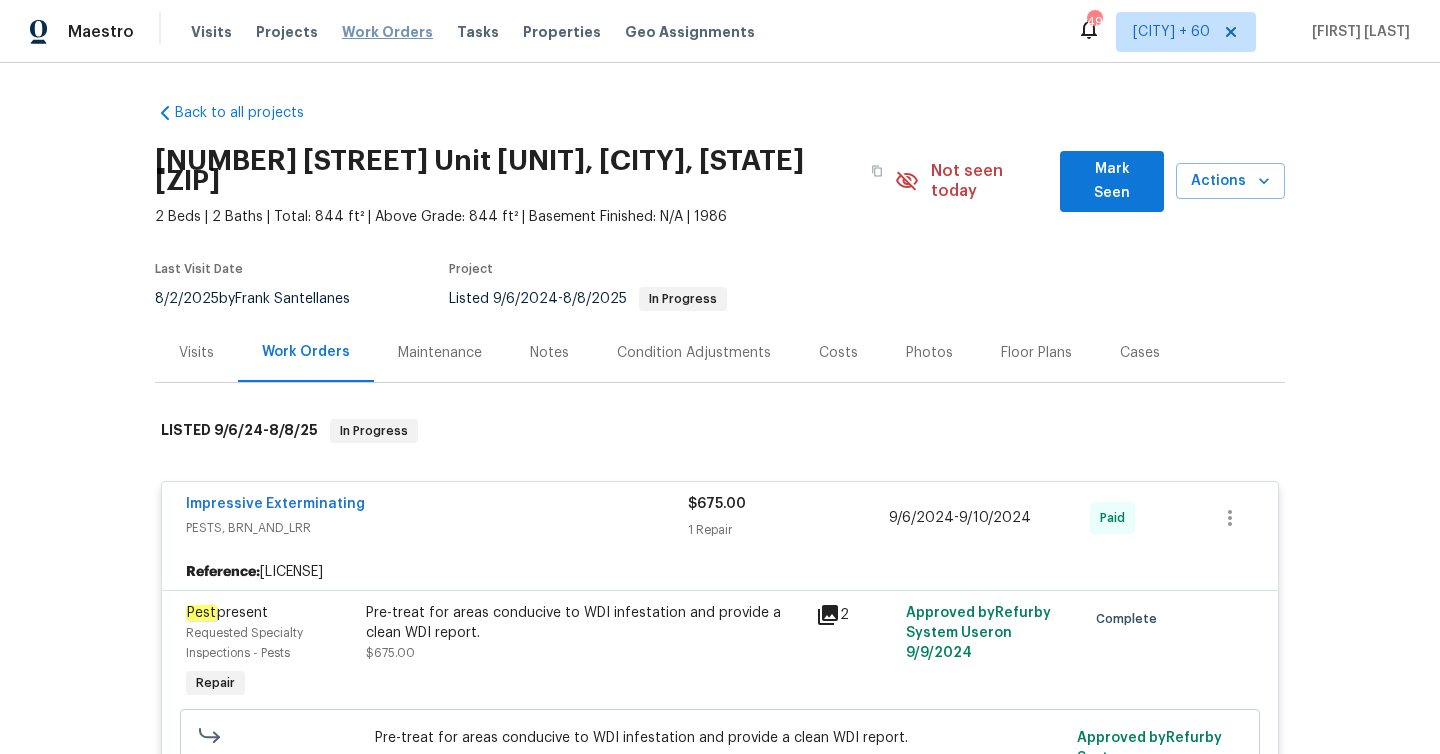 click on "Work Orders" at bounding box center (387, 32) 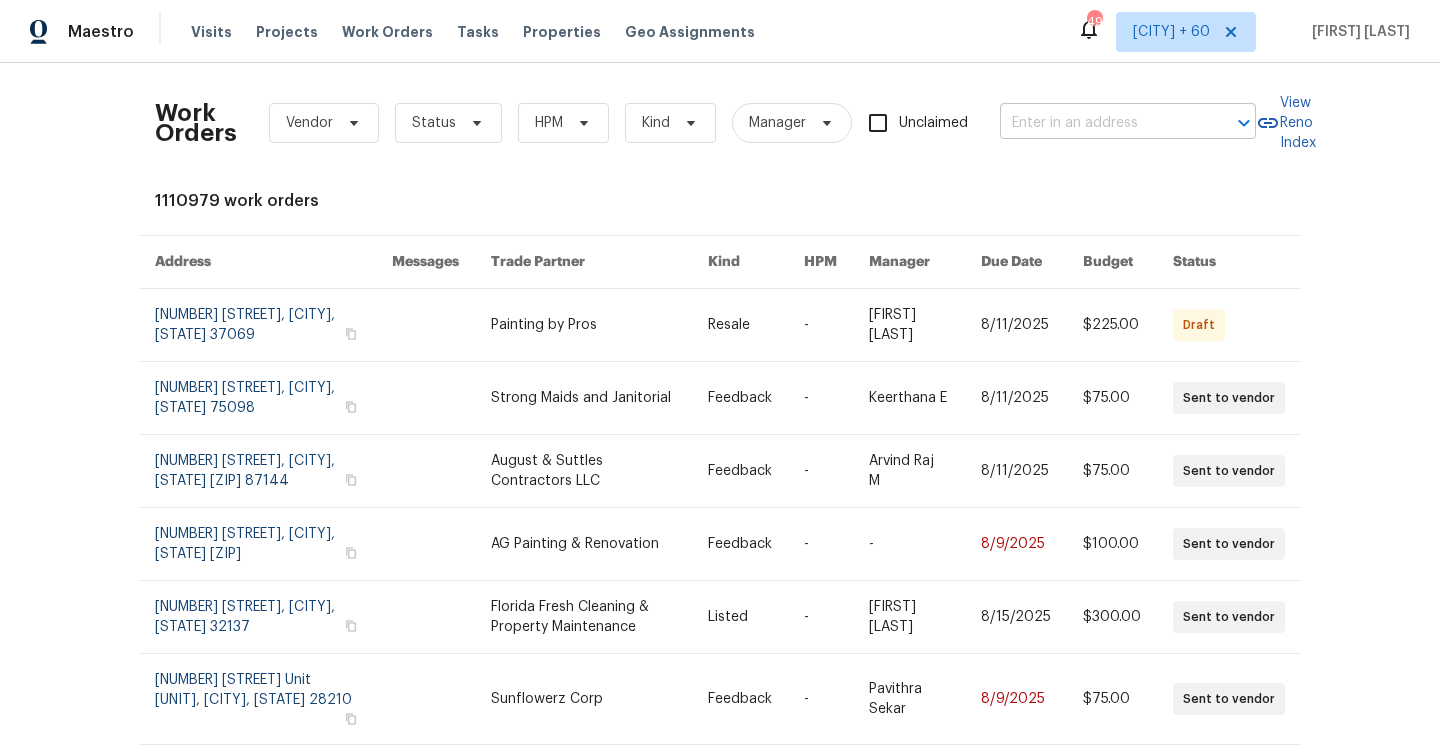 click at bounding box center [1100, 123] 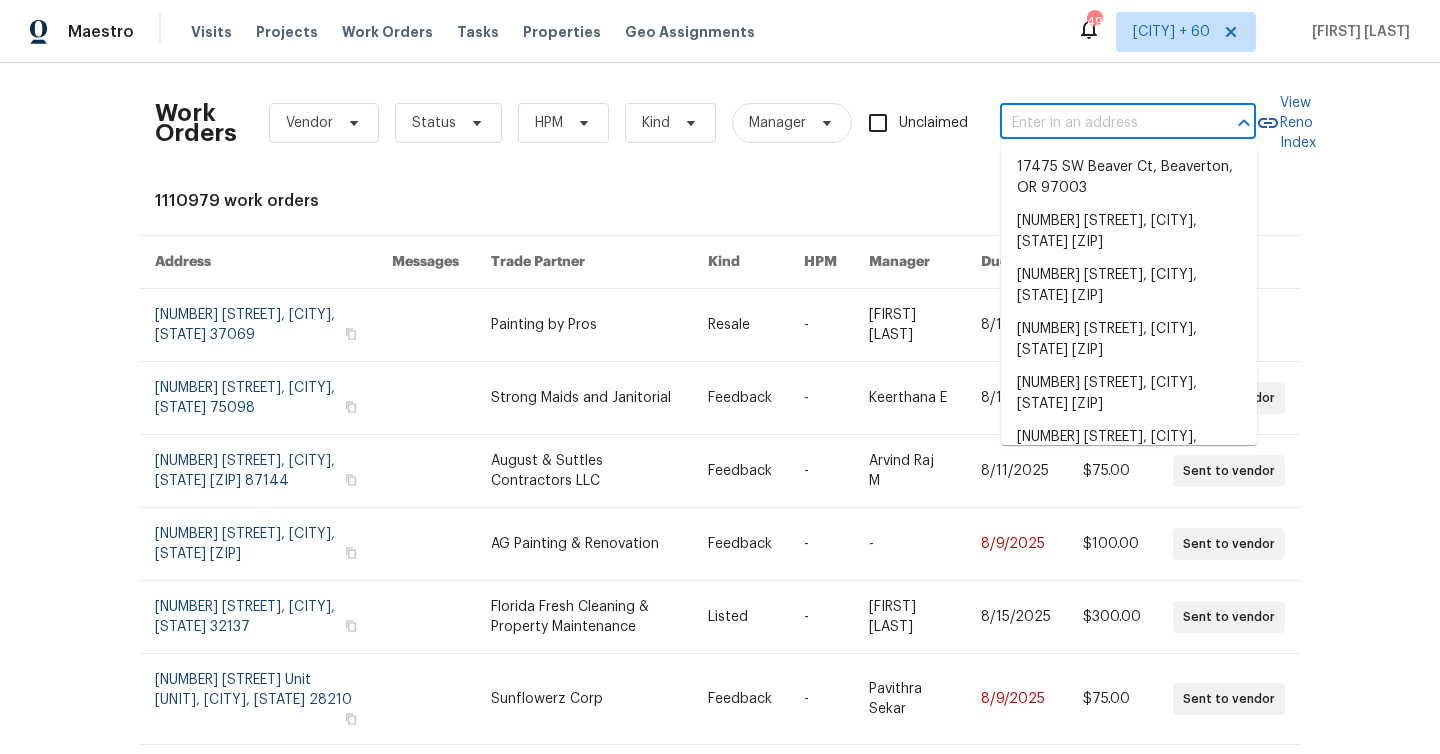 paste on "[NUMBER] [STREET], [CITY], [STATE] [ZIP]" 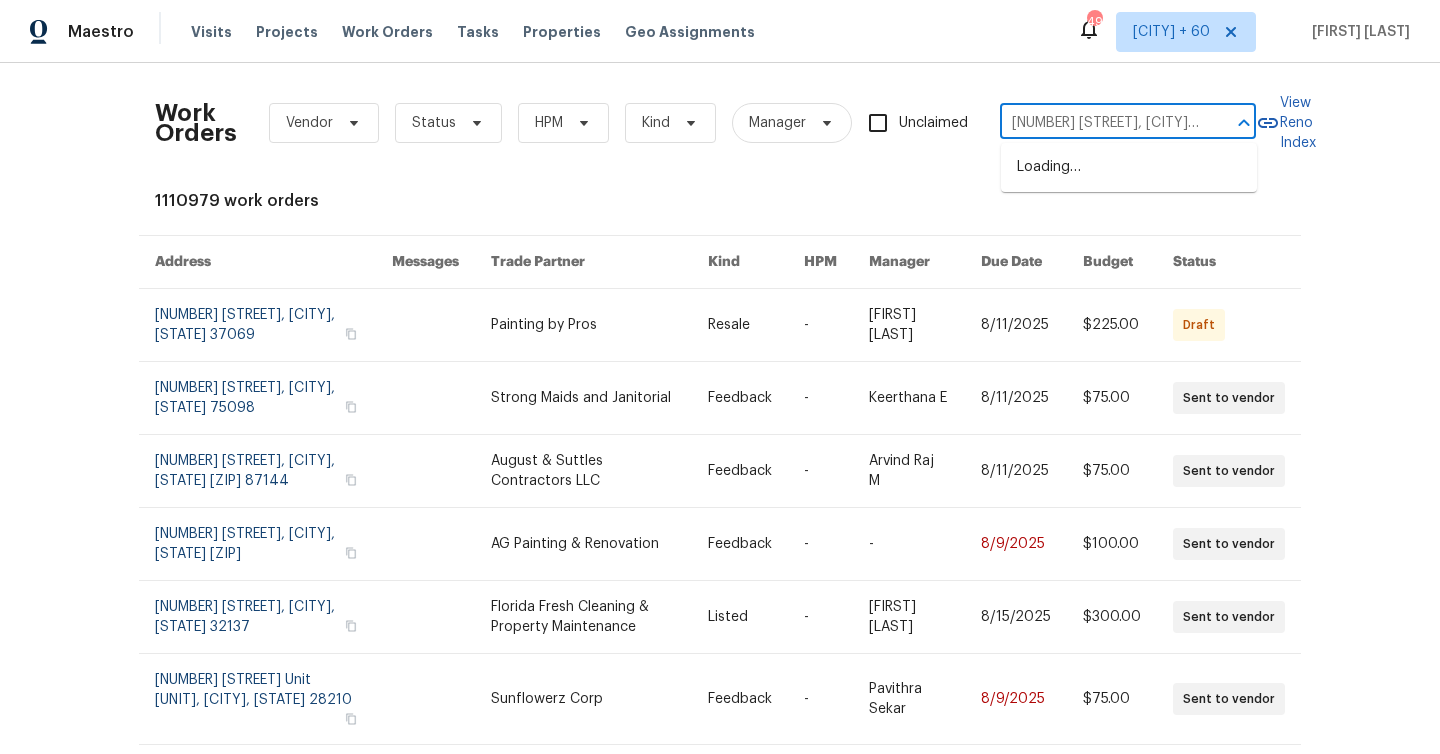 scroll, scrollTop: 0, scrollLeft: 122, axis: horizontal 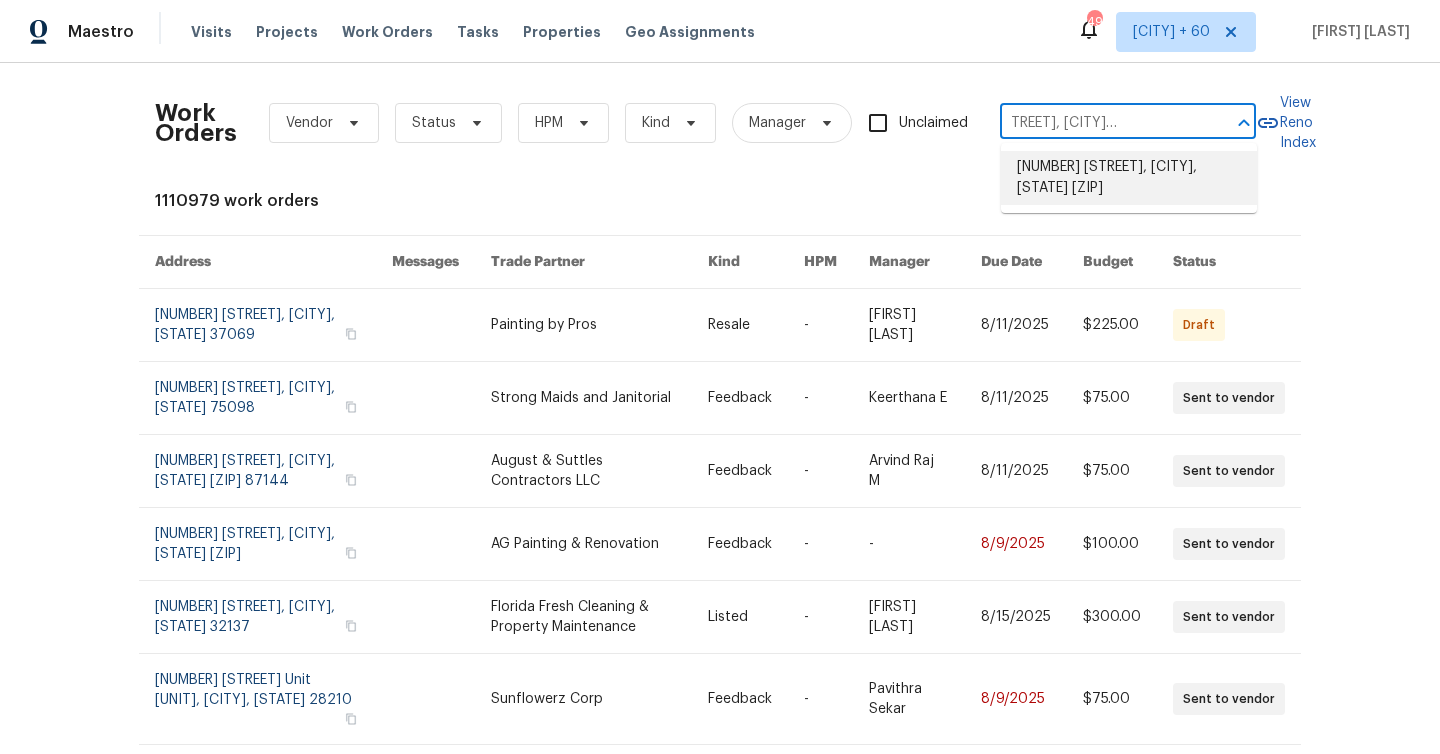 click on "[NUMBER] [STREET], [CITY], [STATE] [ZIP]" at bounding box center [1129, 178] 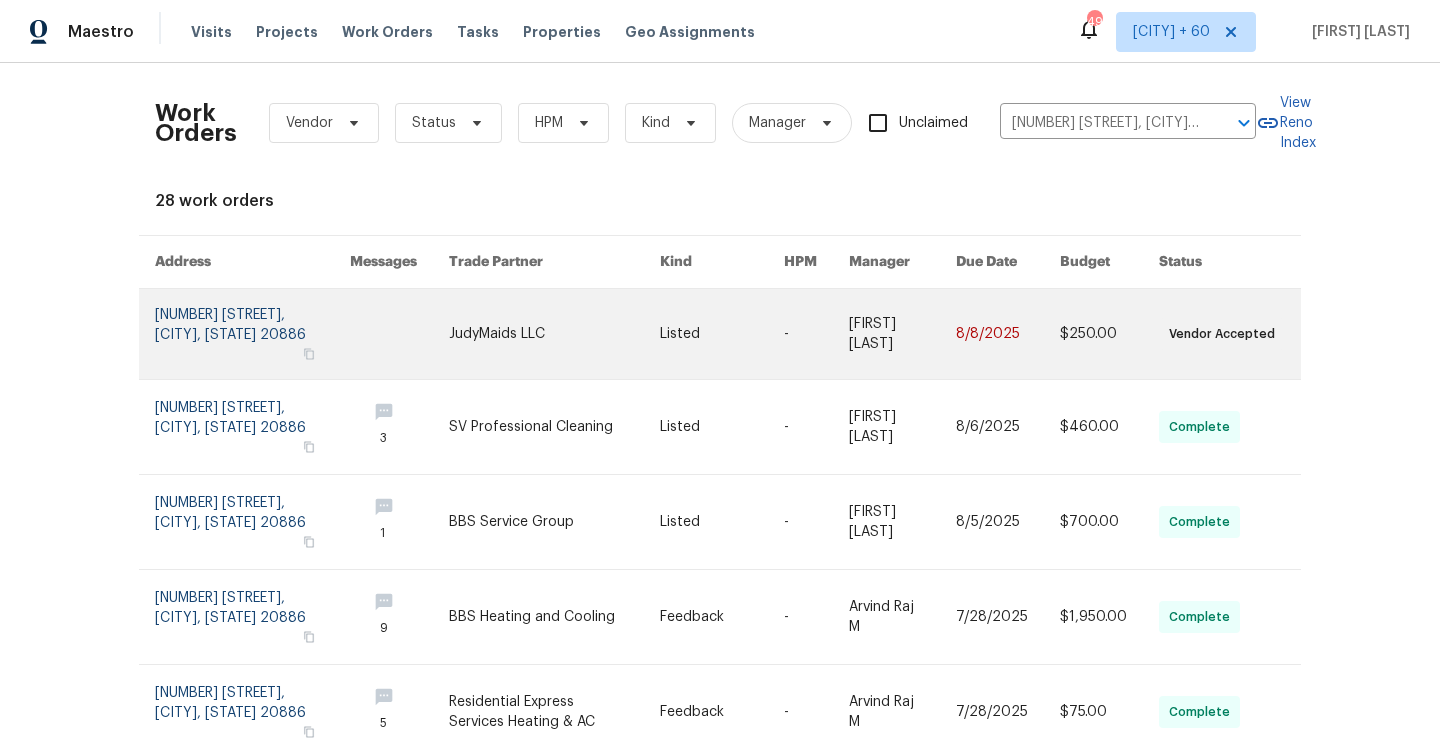 click at bounding box center [252, 334] 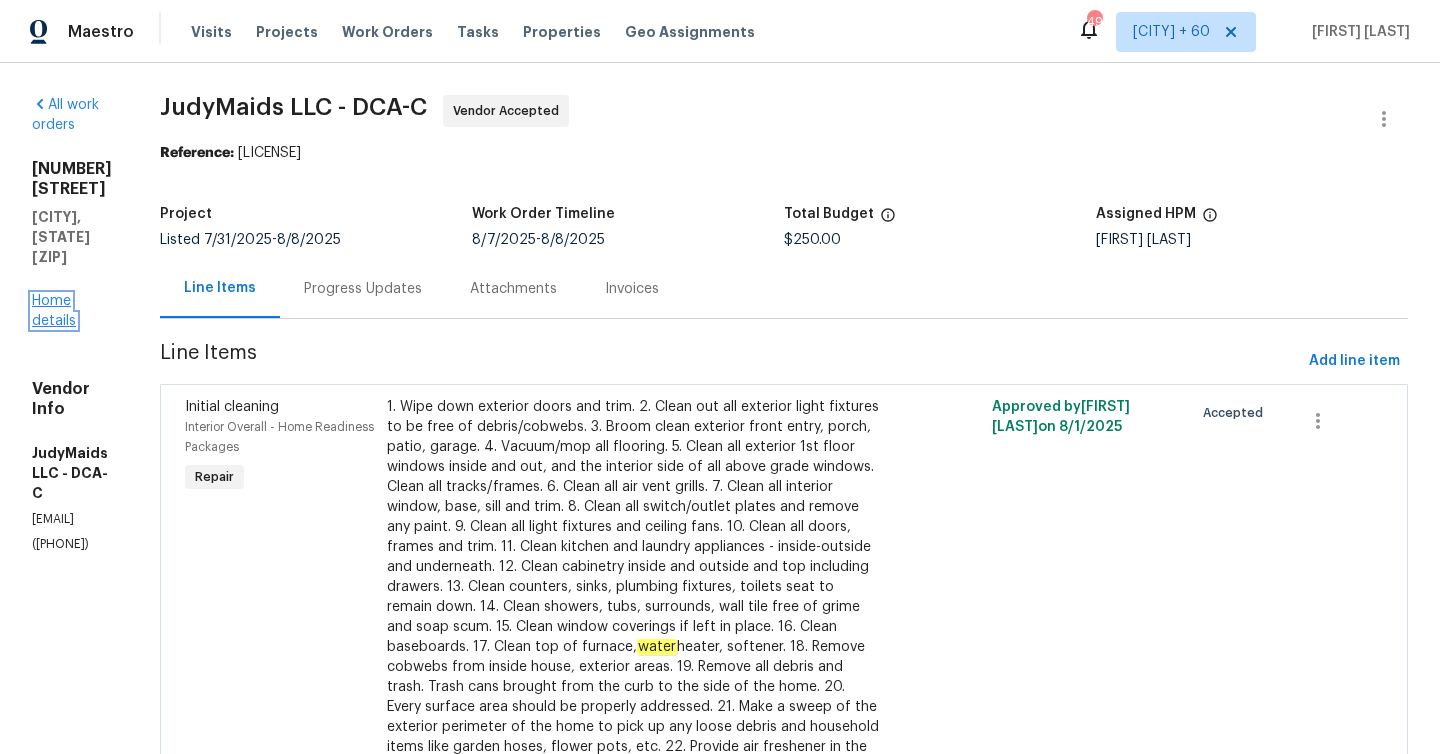 click on "Home details" at bounding box center [54, 311] 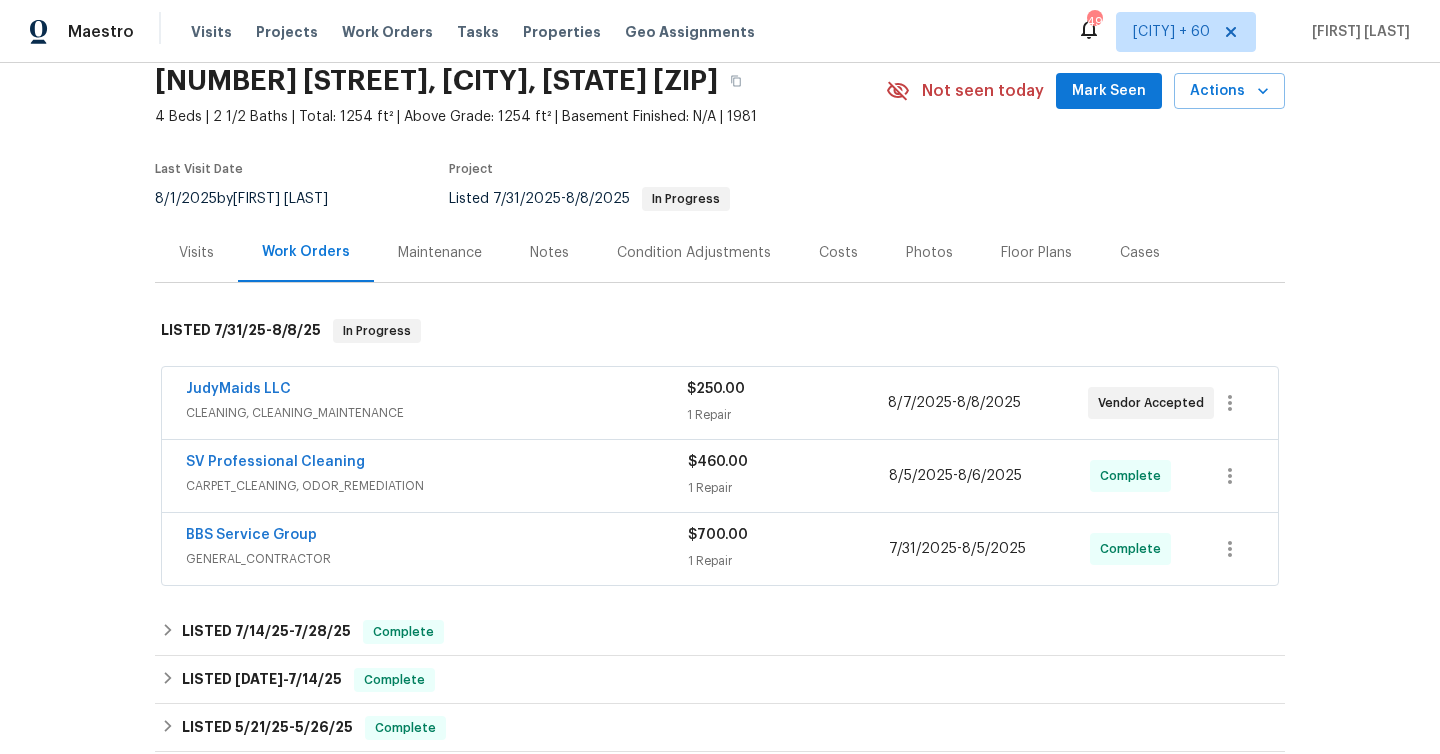 scroll, scrollTop: 95, scrollLeft: 0, axis: vertical 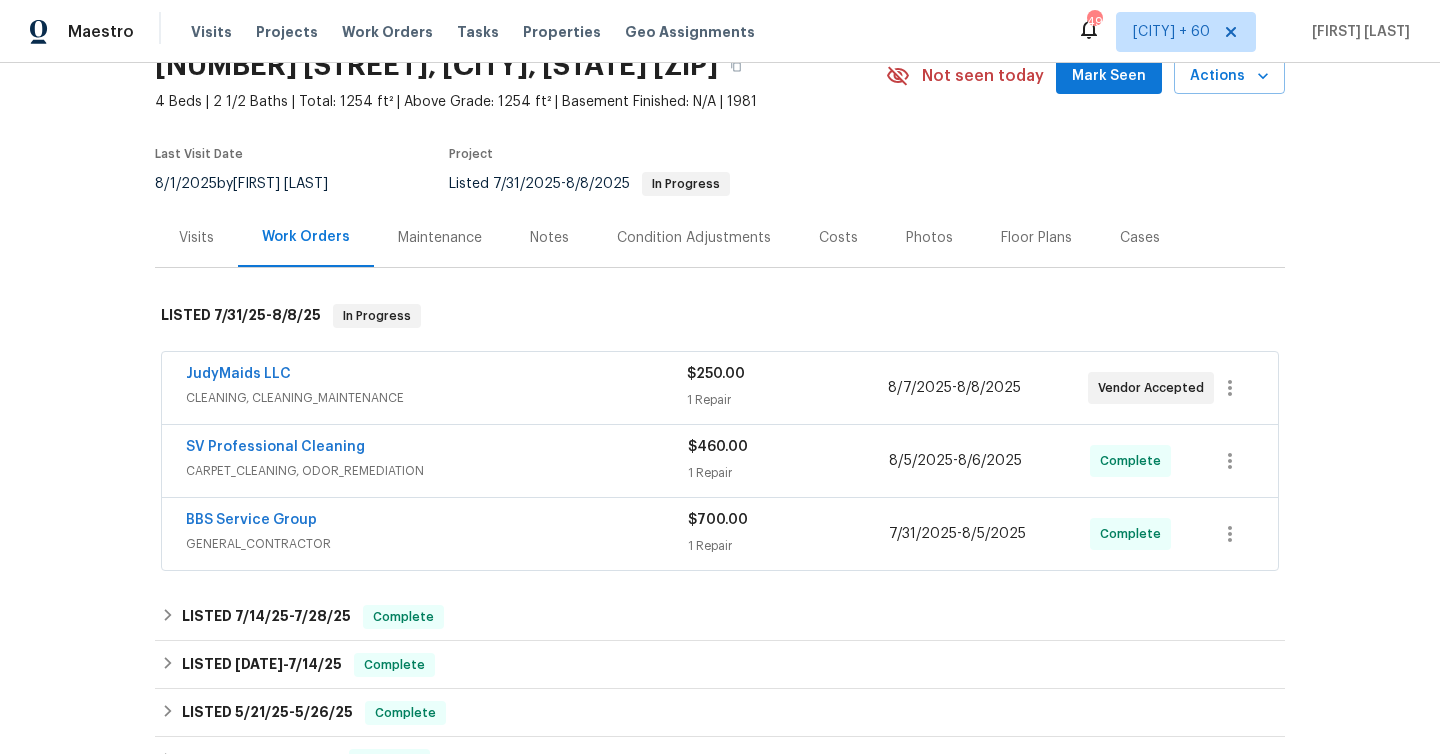 click on "1 Repair" at bounding box center (787, 400) 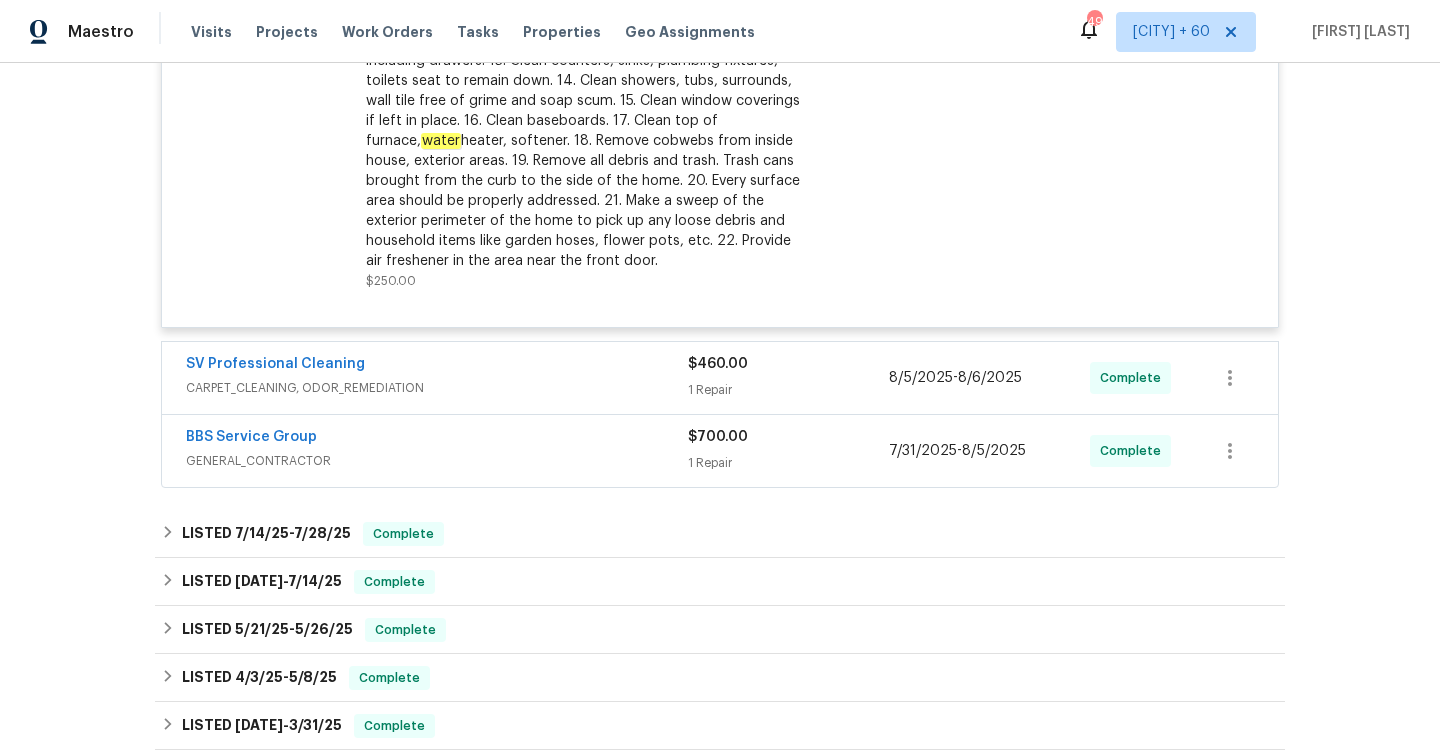 scroll, scrollTop: 738, scrollLeft: 0, axis: vertical 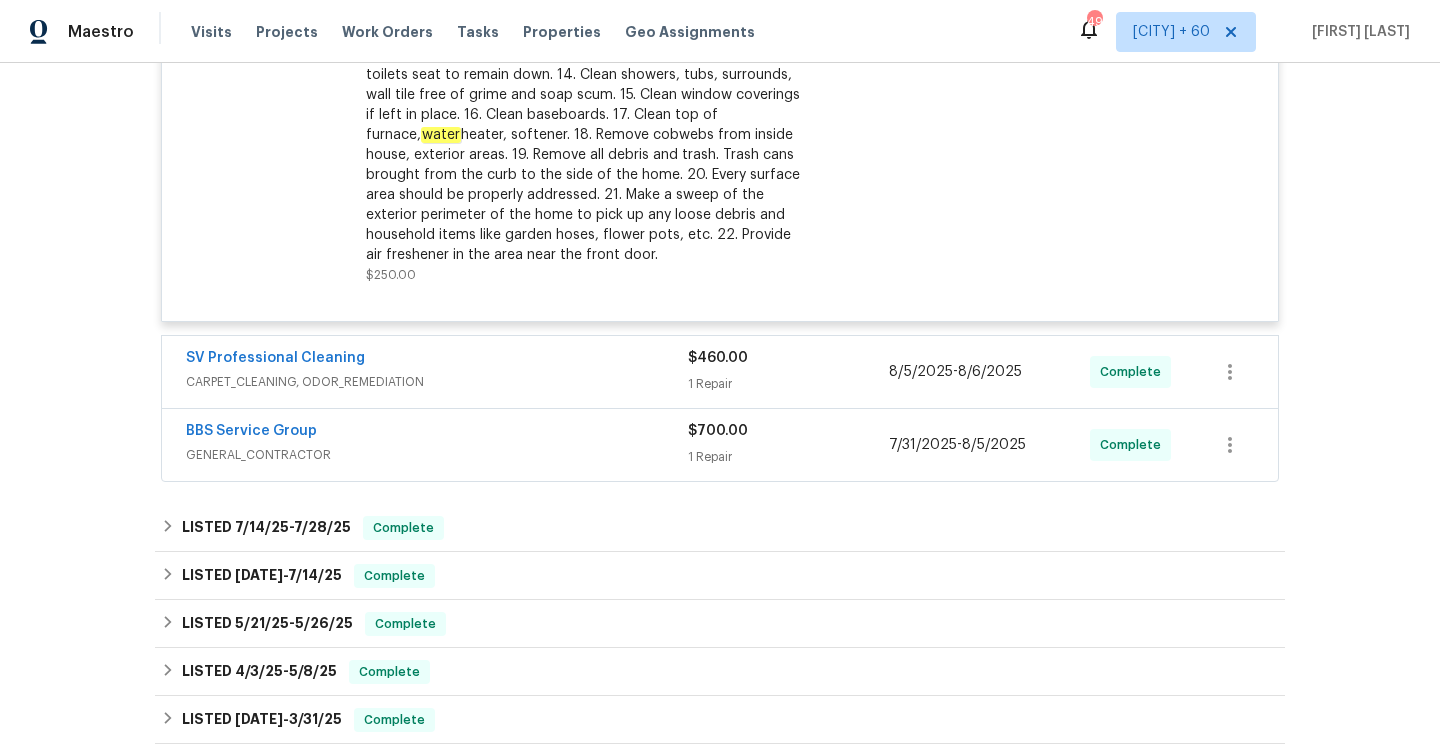 click on "$460.00 1 Repair" at bounding box center (788, 372) 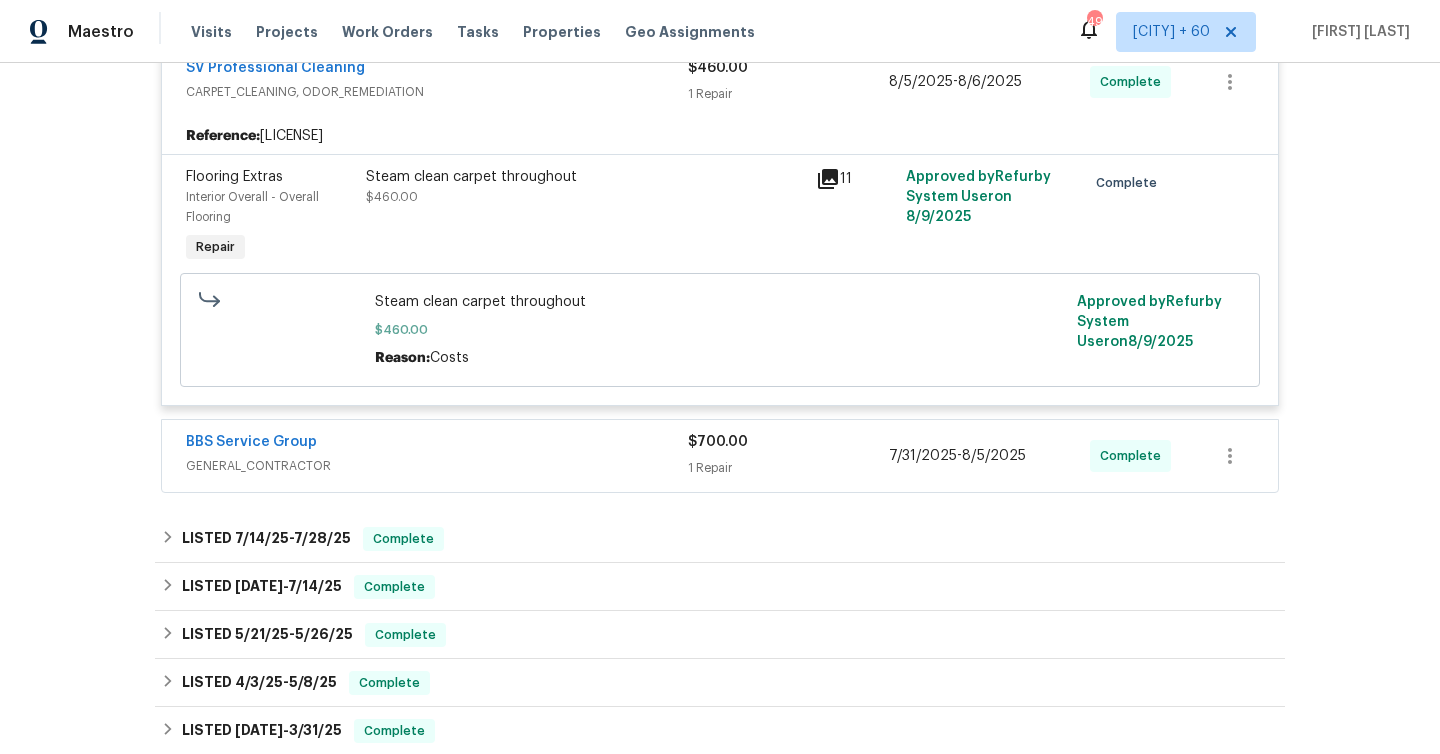 scroll, scrollTop: 1167, scrollLeft: 0, axis: vertical 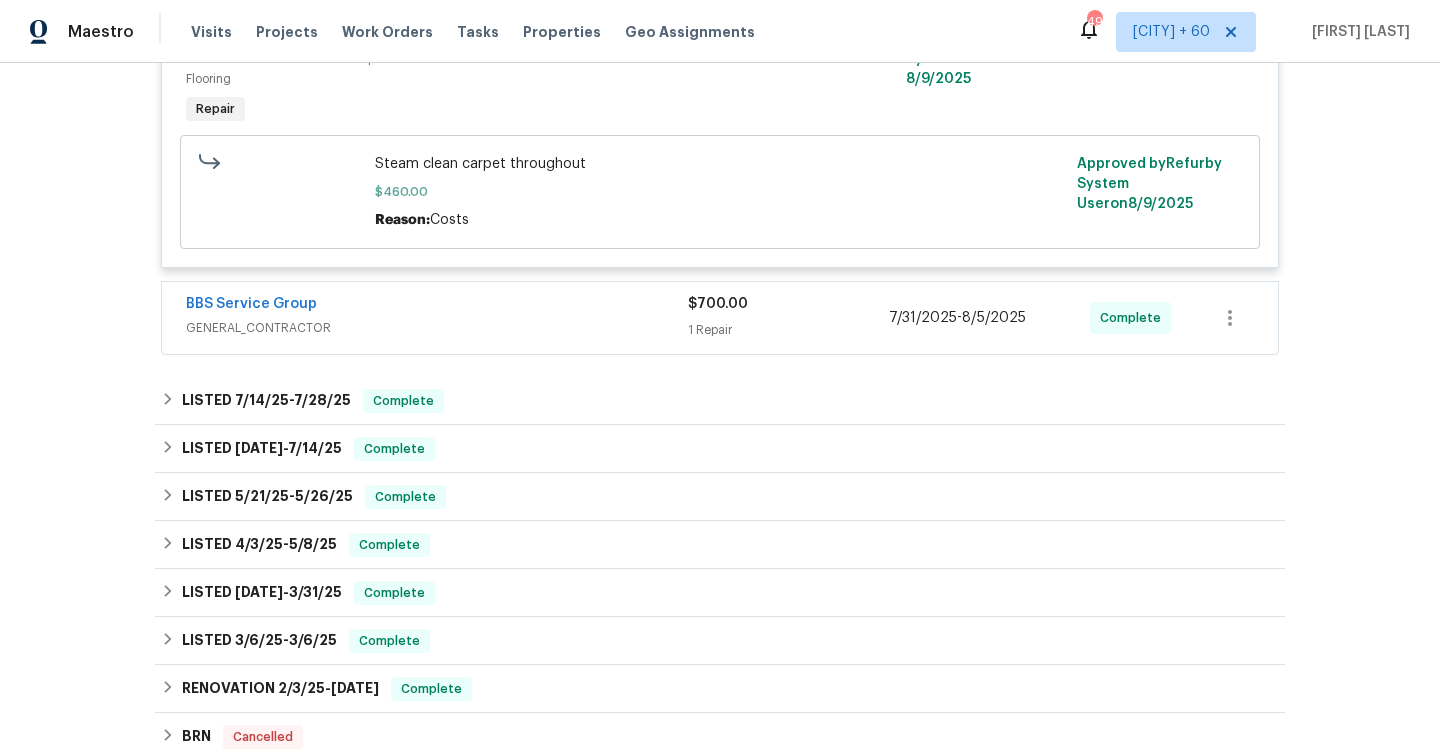 click on "1 Repair" at bounding box center (788, 330) 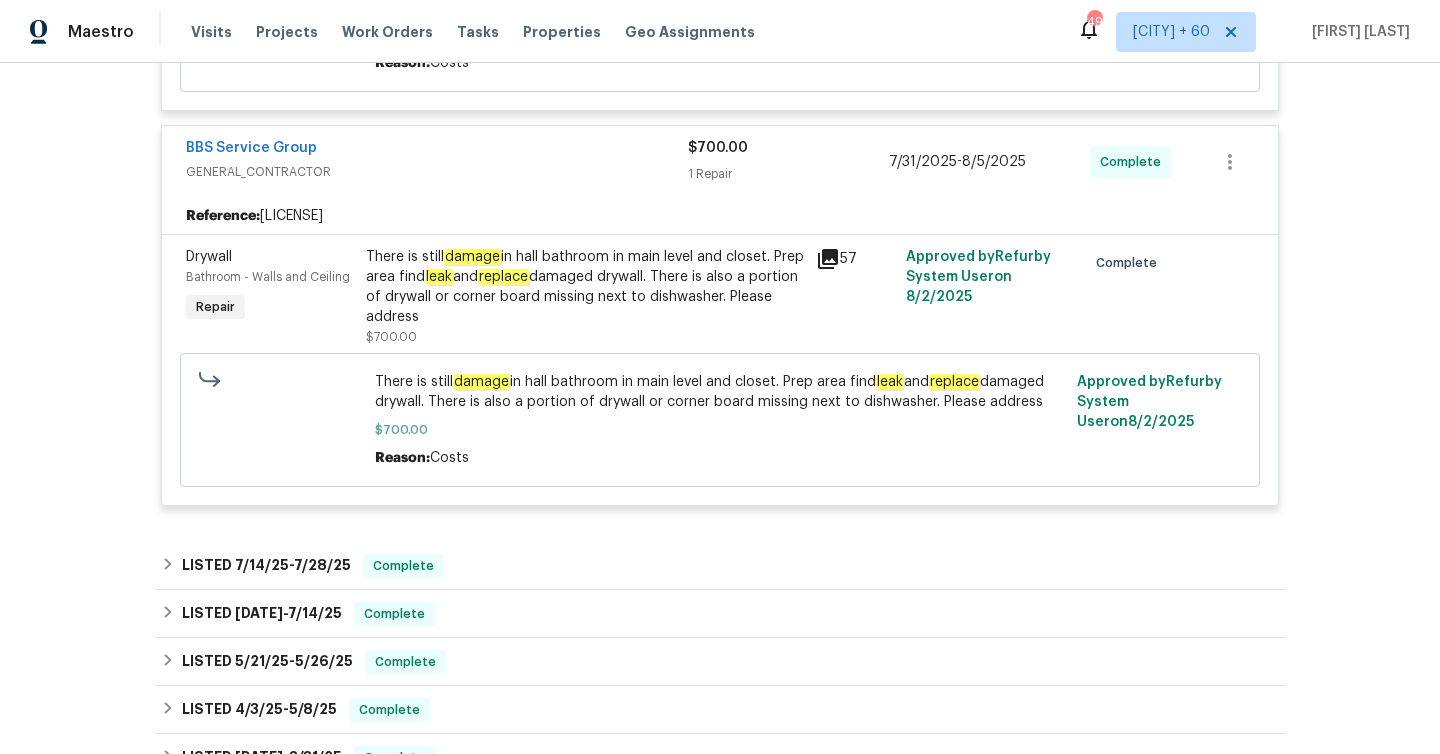 scroll, scrollTop: 1192, scrollLeft: 0, axis: vertical 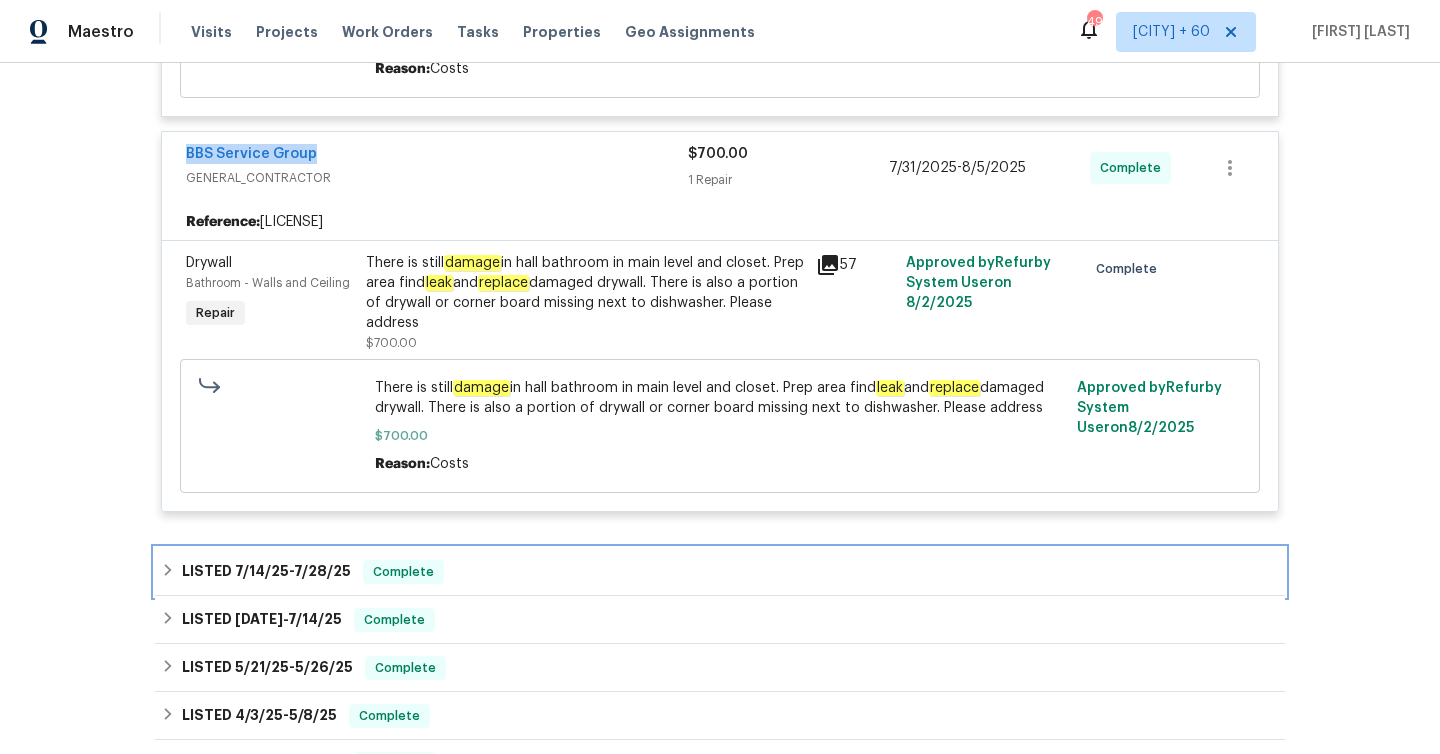 click on "LISTED   7/14/25  -  7/28/25 Complete" at bounding box center (720, 572) 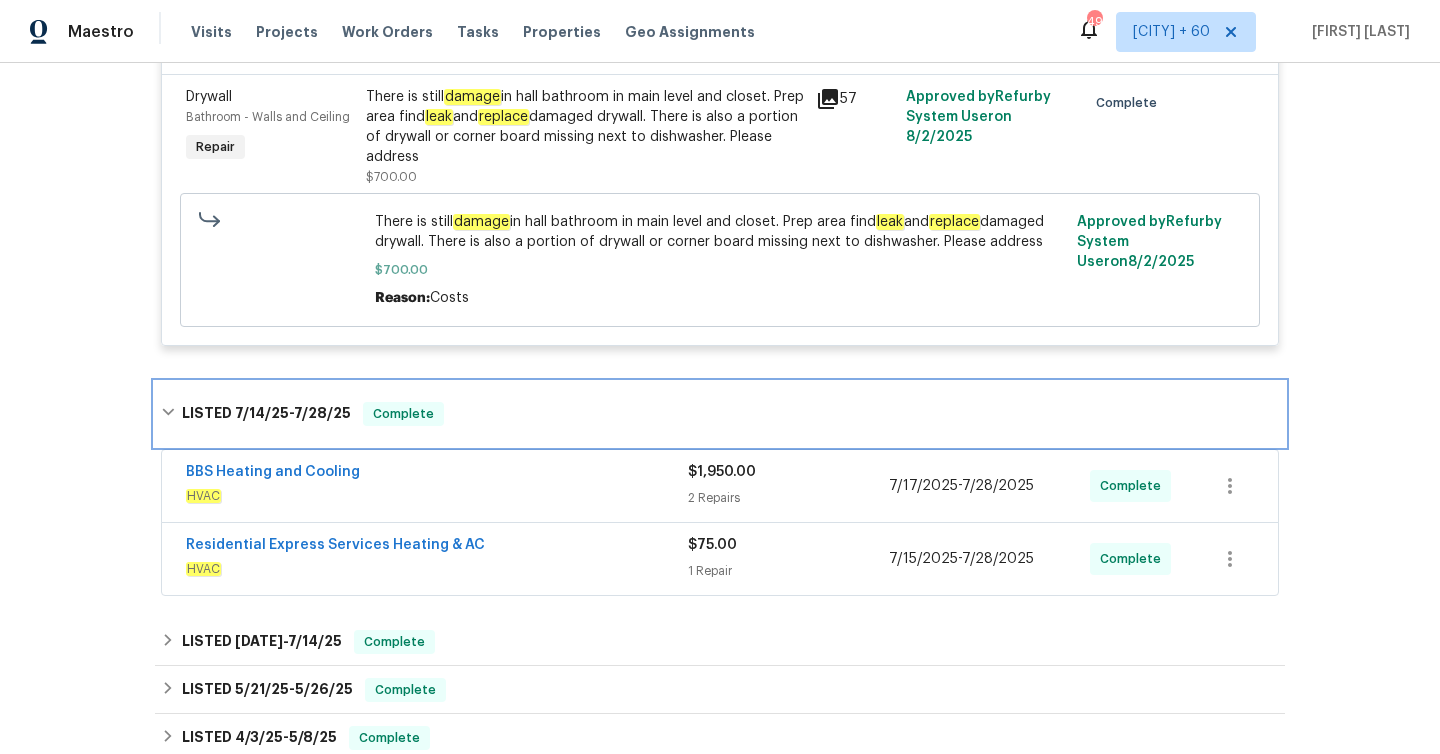 scroll, scrollTop: 1539, scrollLeft: 0, axis: vertical 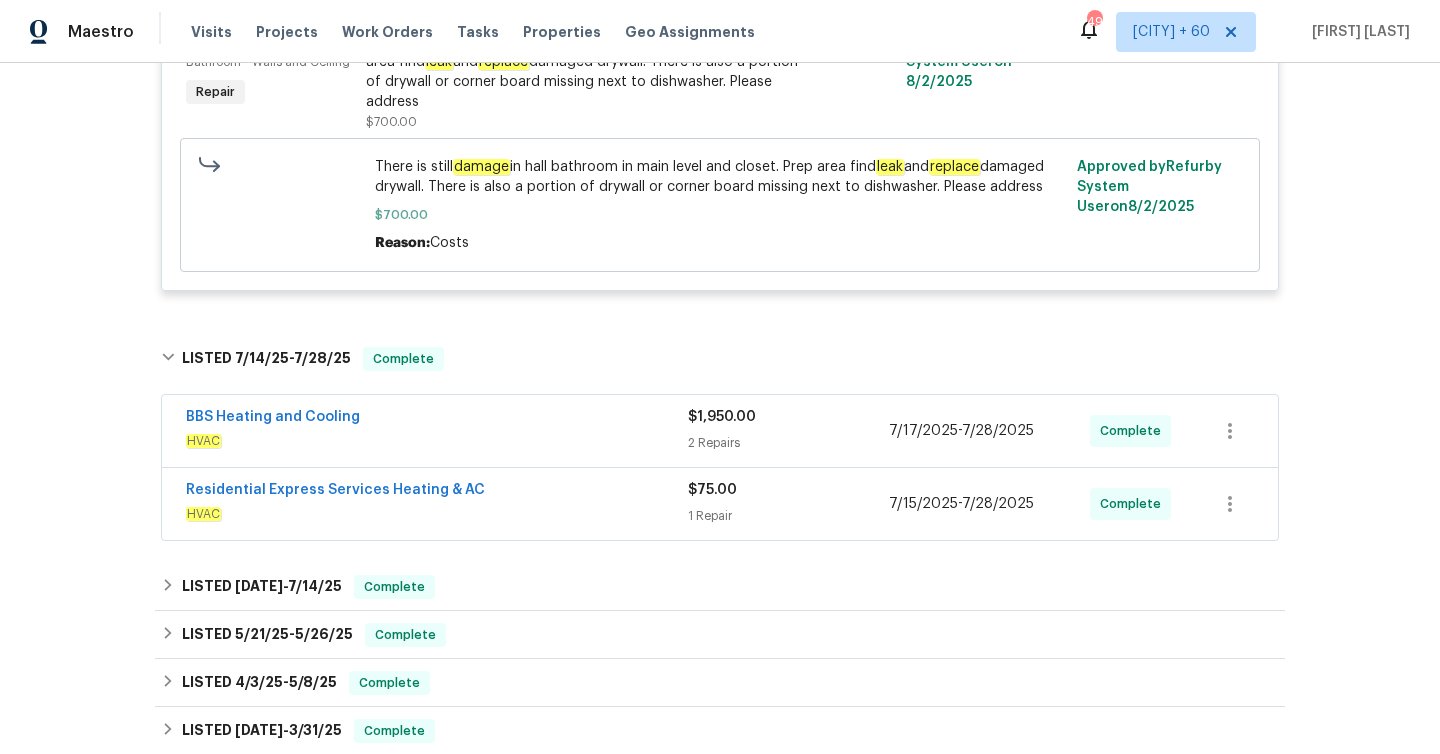 click on "2 Repairs" at bounding box center (788, 443) 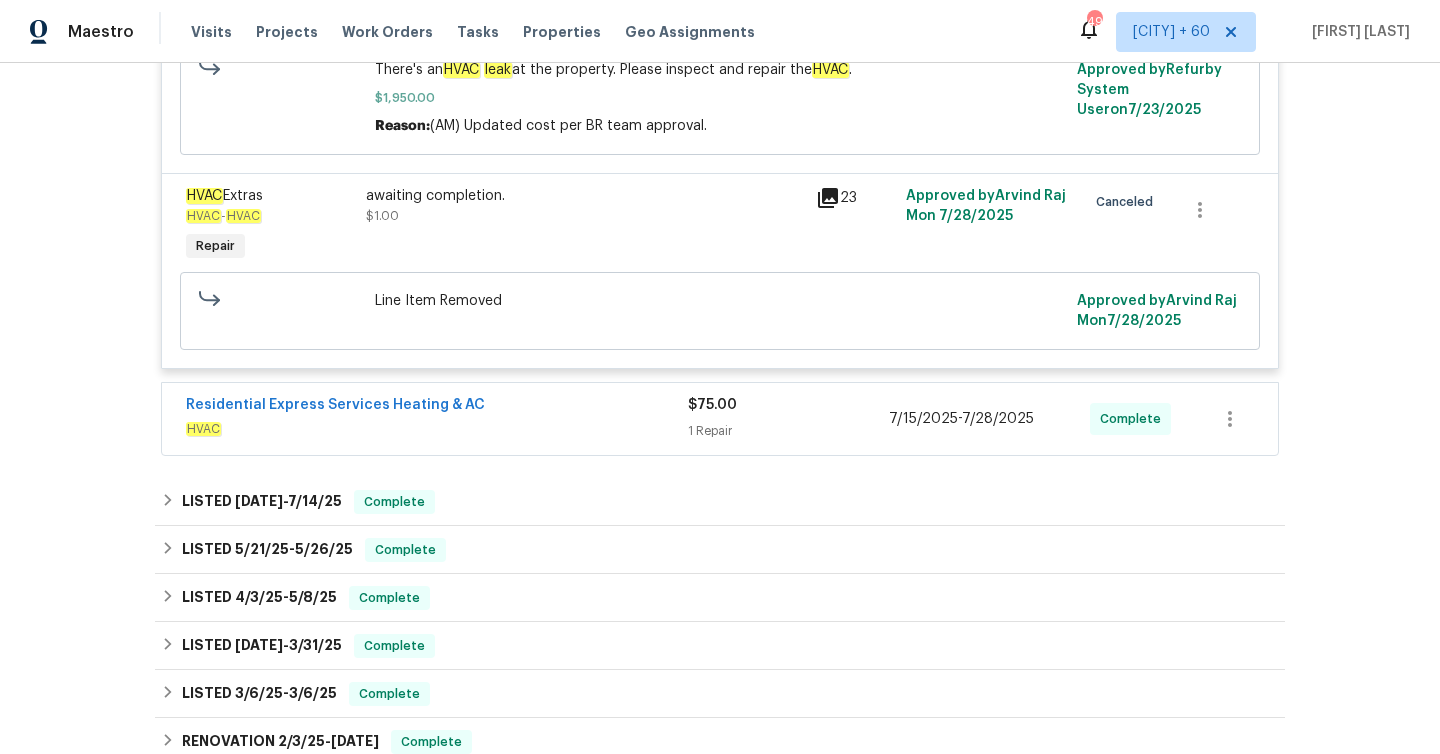 scroll, scrollTop: 2131, scrollLeft: 0, axis: vertical 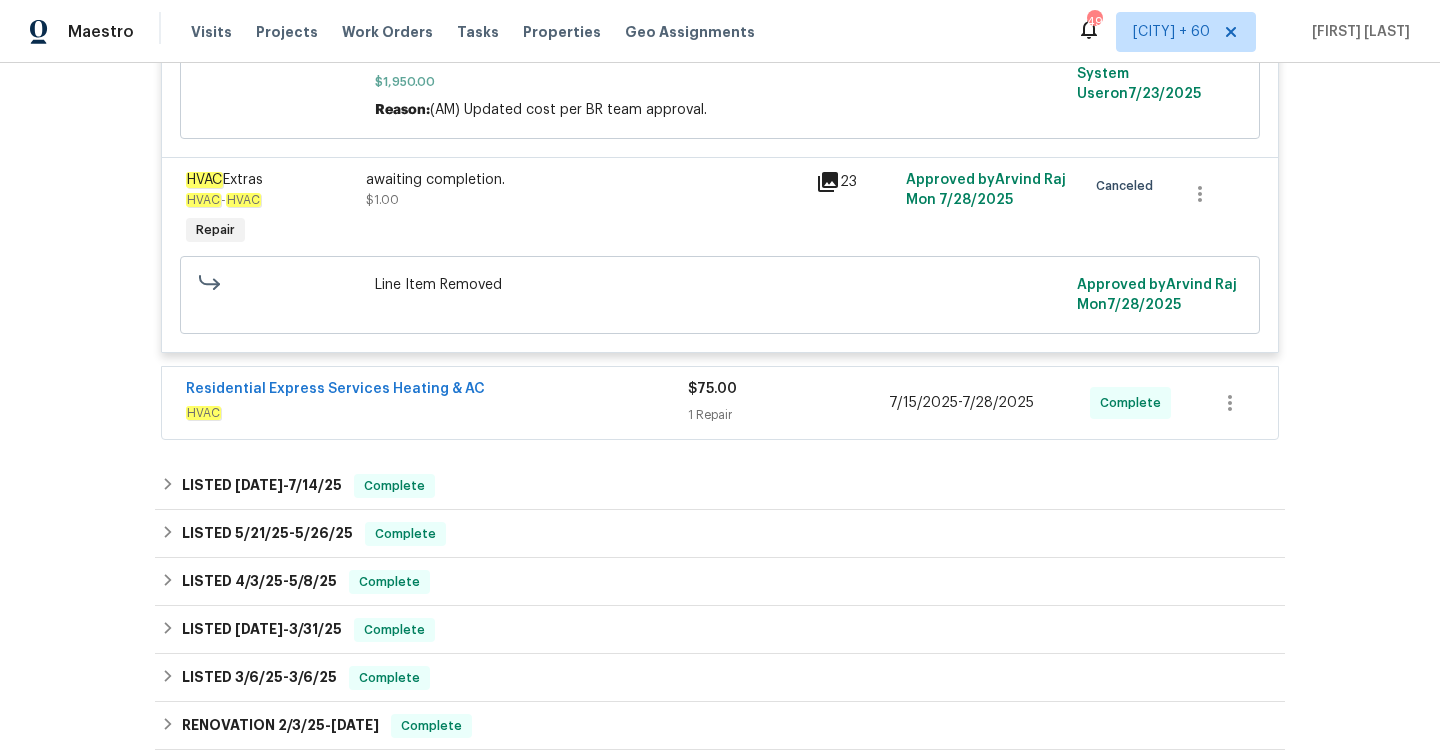 click on "1 Repair" at bounding box center (788, 415) 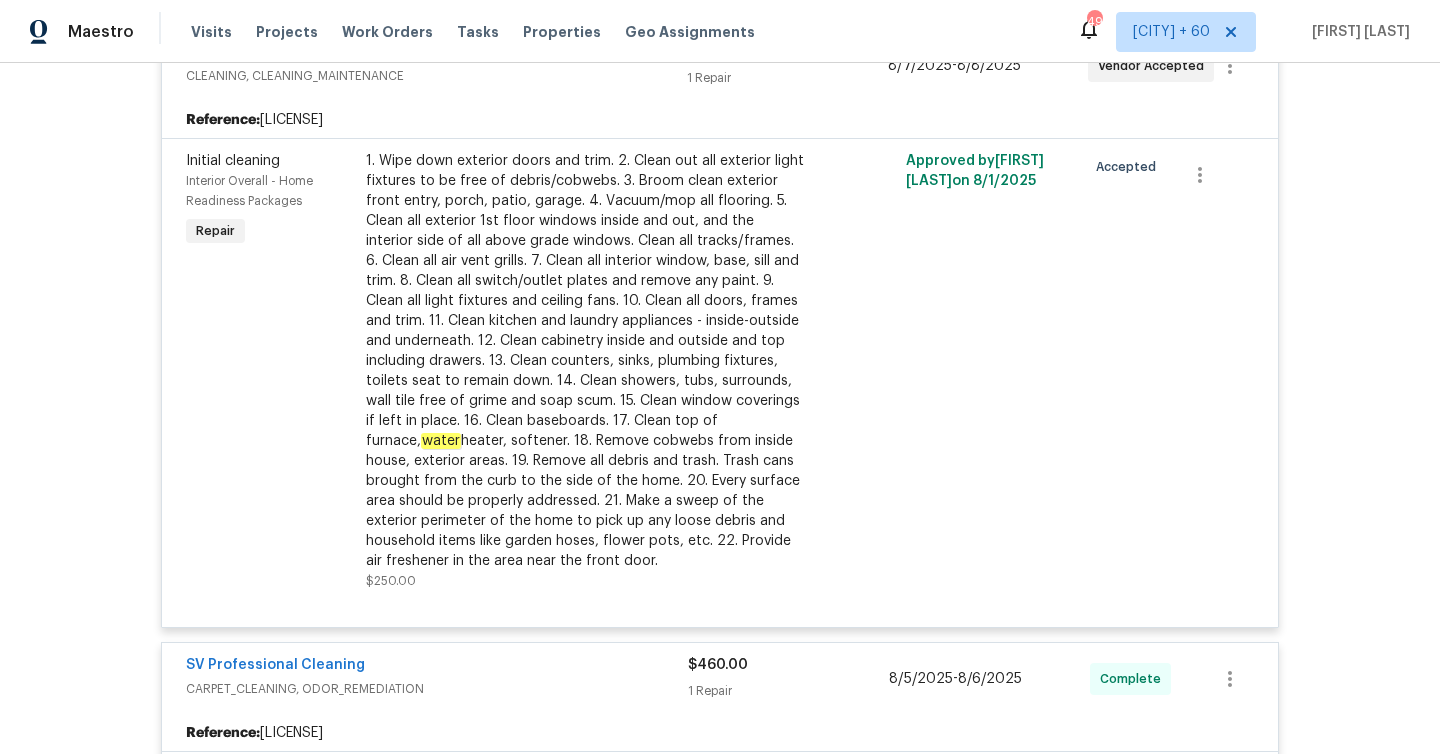 scroll, scrollTop: 0, scrollLeft: 0, axis: both 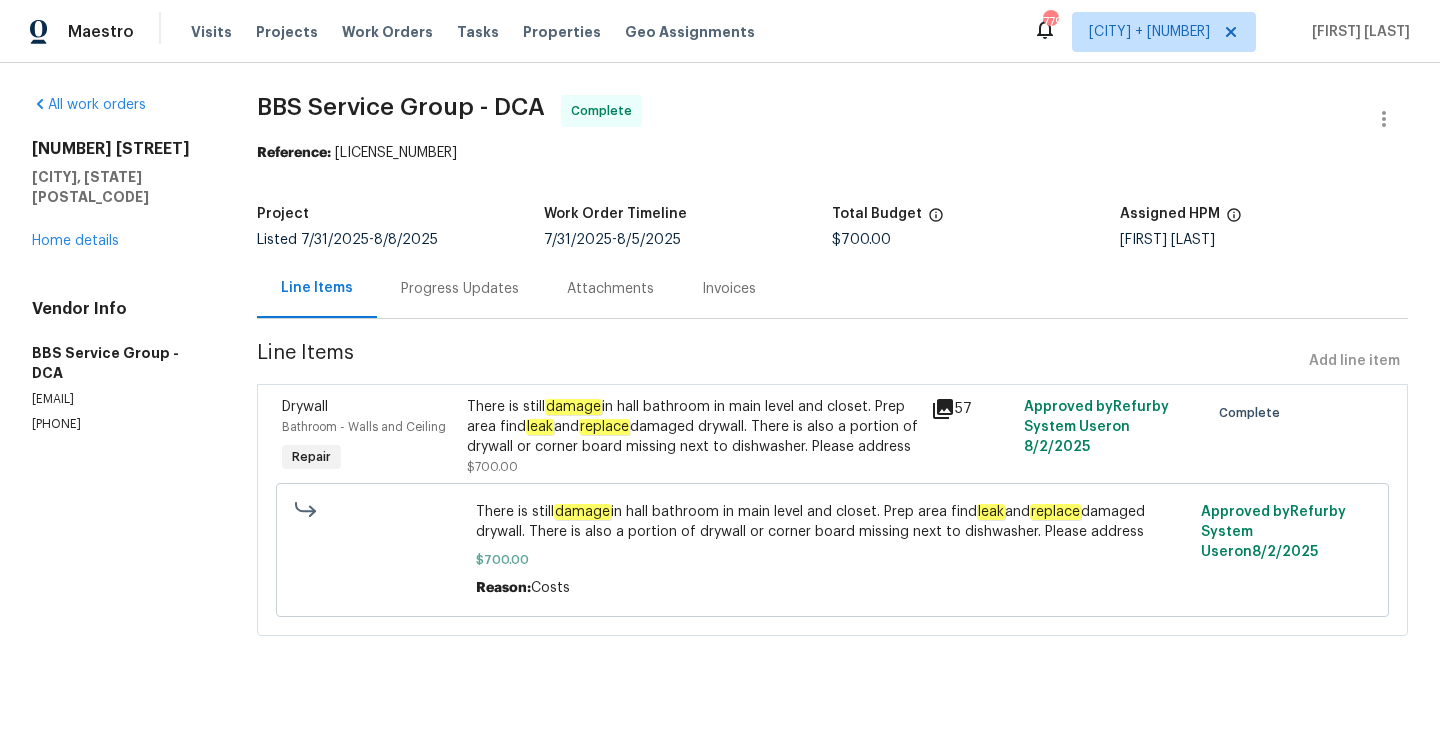click on "Progress Updates" at bounding box center [460, 289] 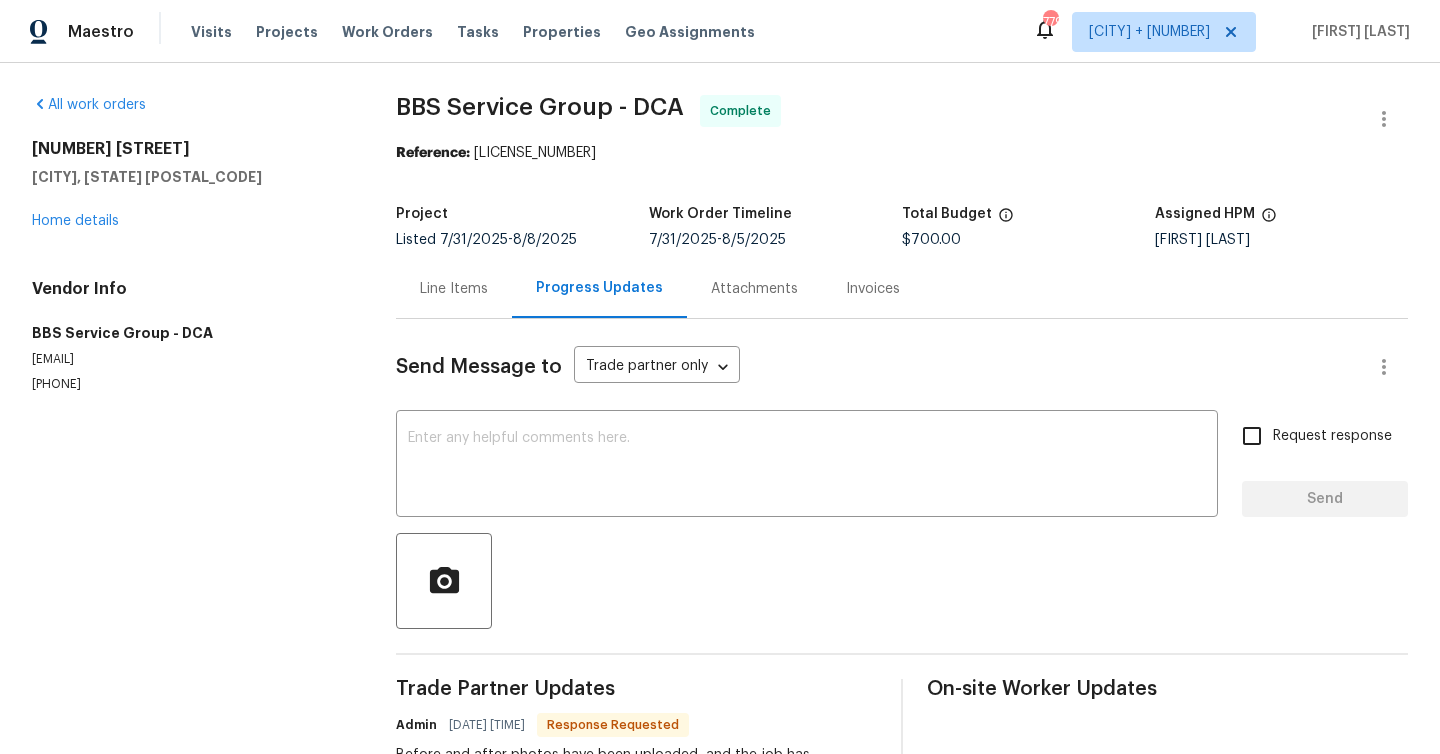 scroll, scrollTop: 87, scrollLeft: 0, axis: vertical 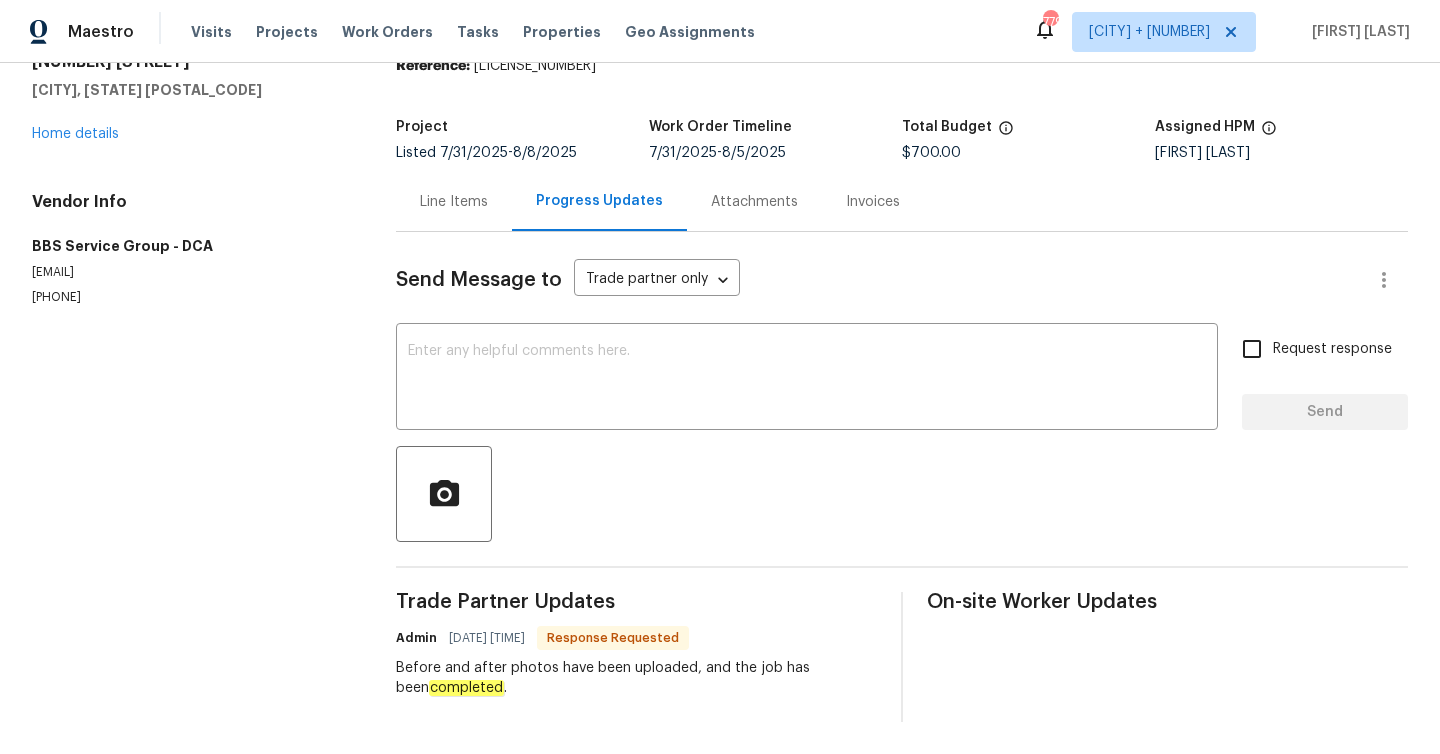click on "Line Items" at bounding box center (454, 202) 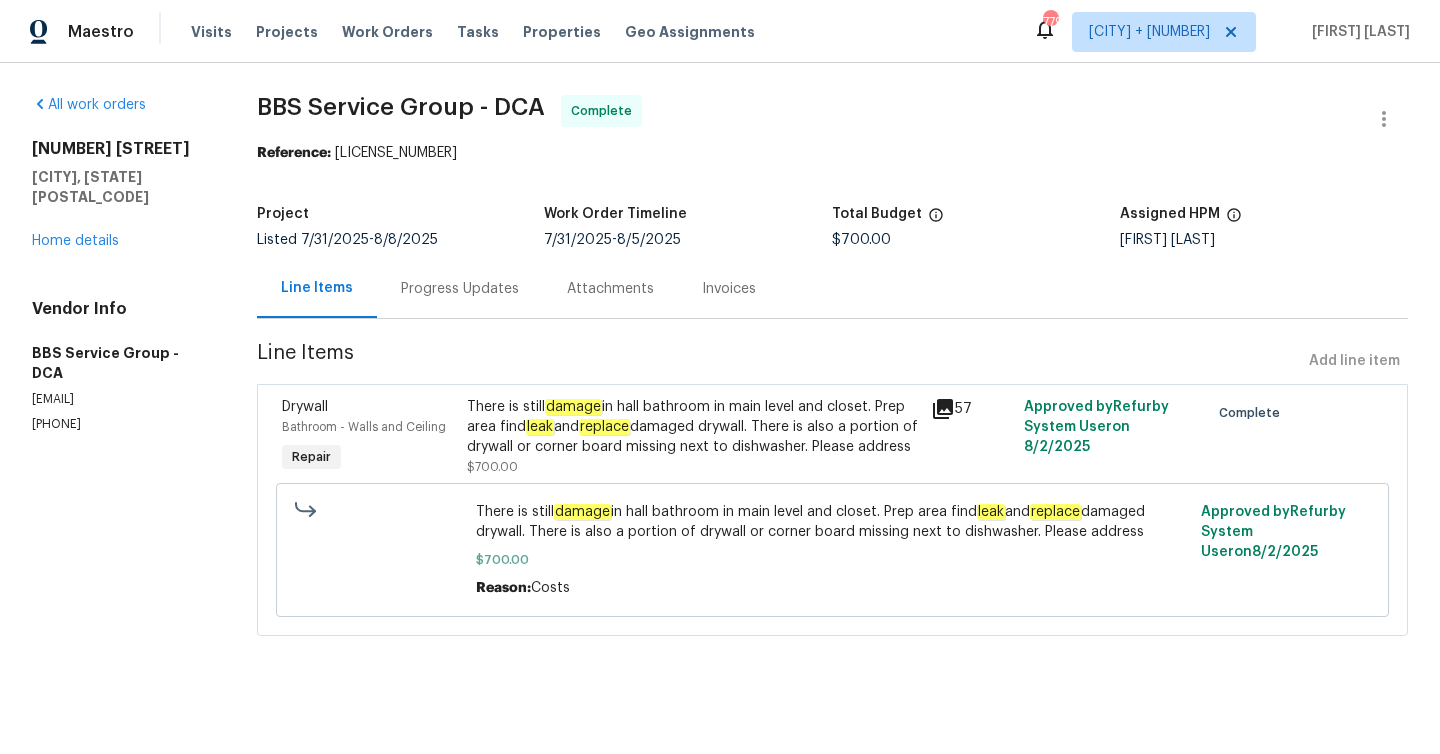 click 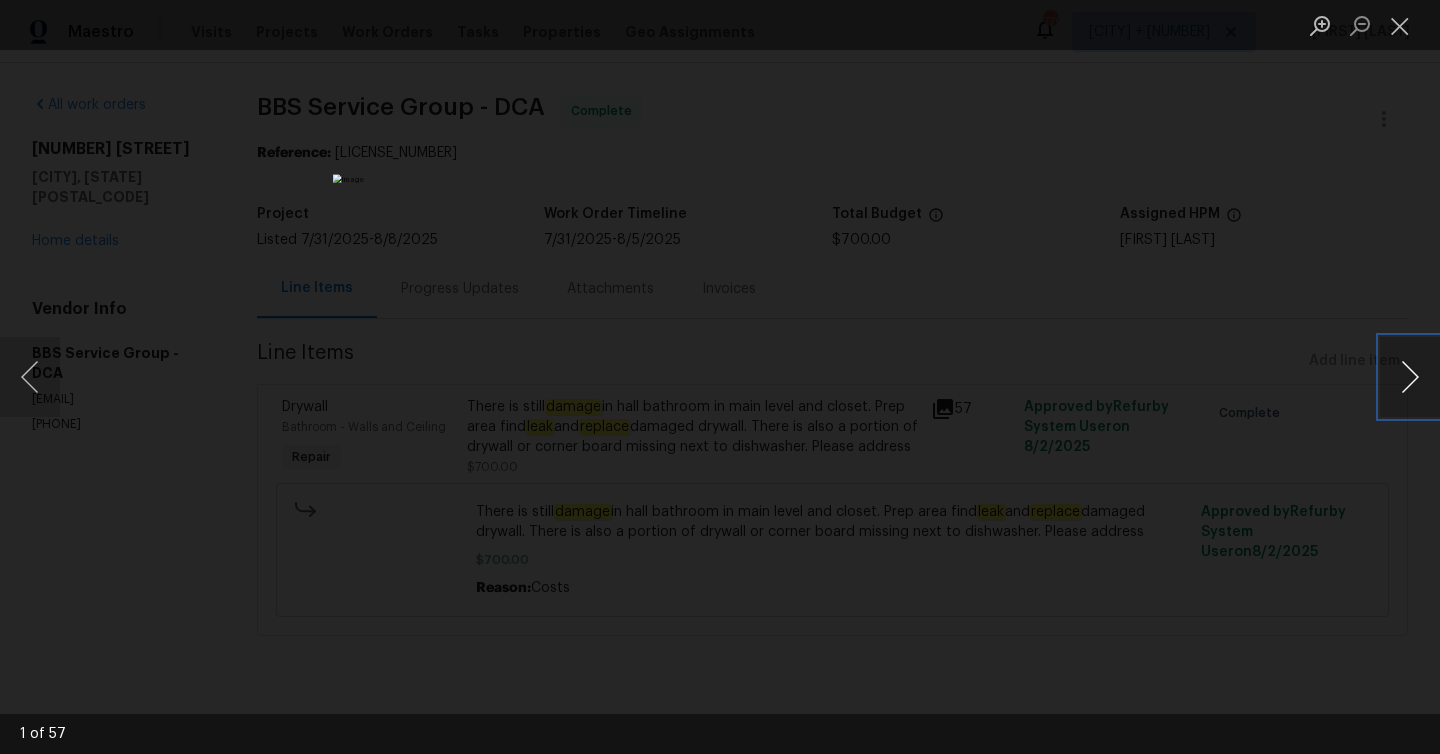 click at bounding box center (1410, 377) 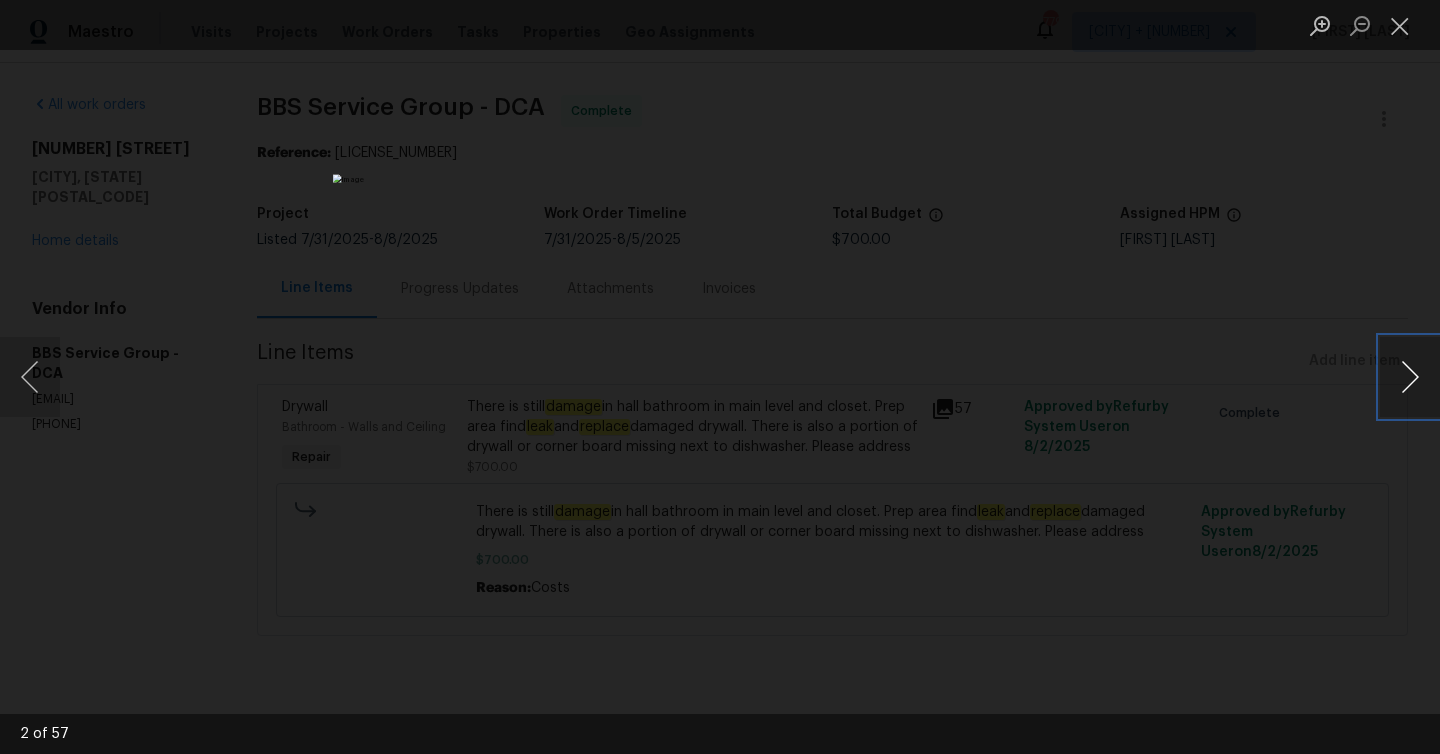 click at bounding box center [1410, 377] 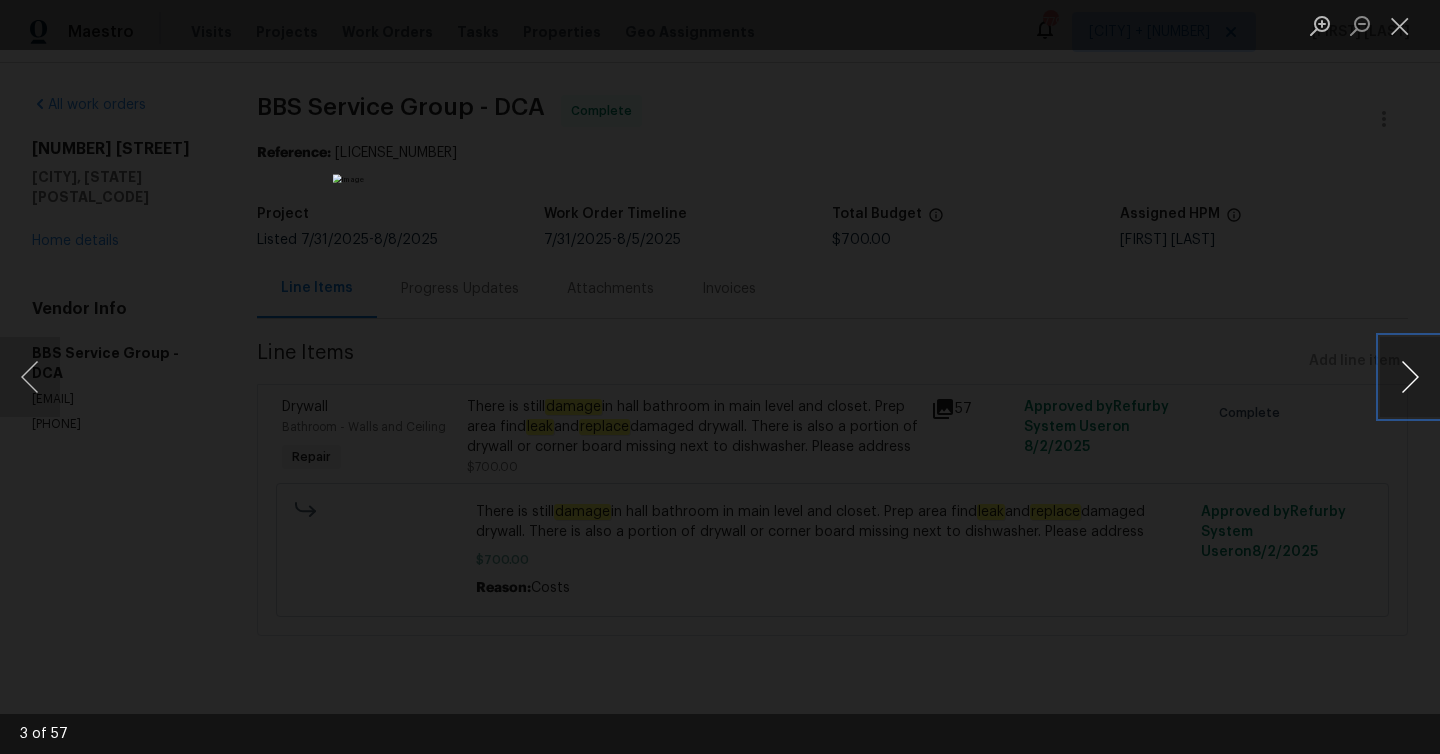 click at bounding box center [1410, 377] 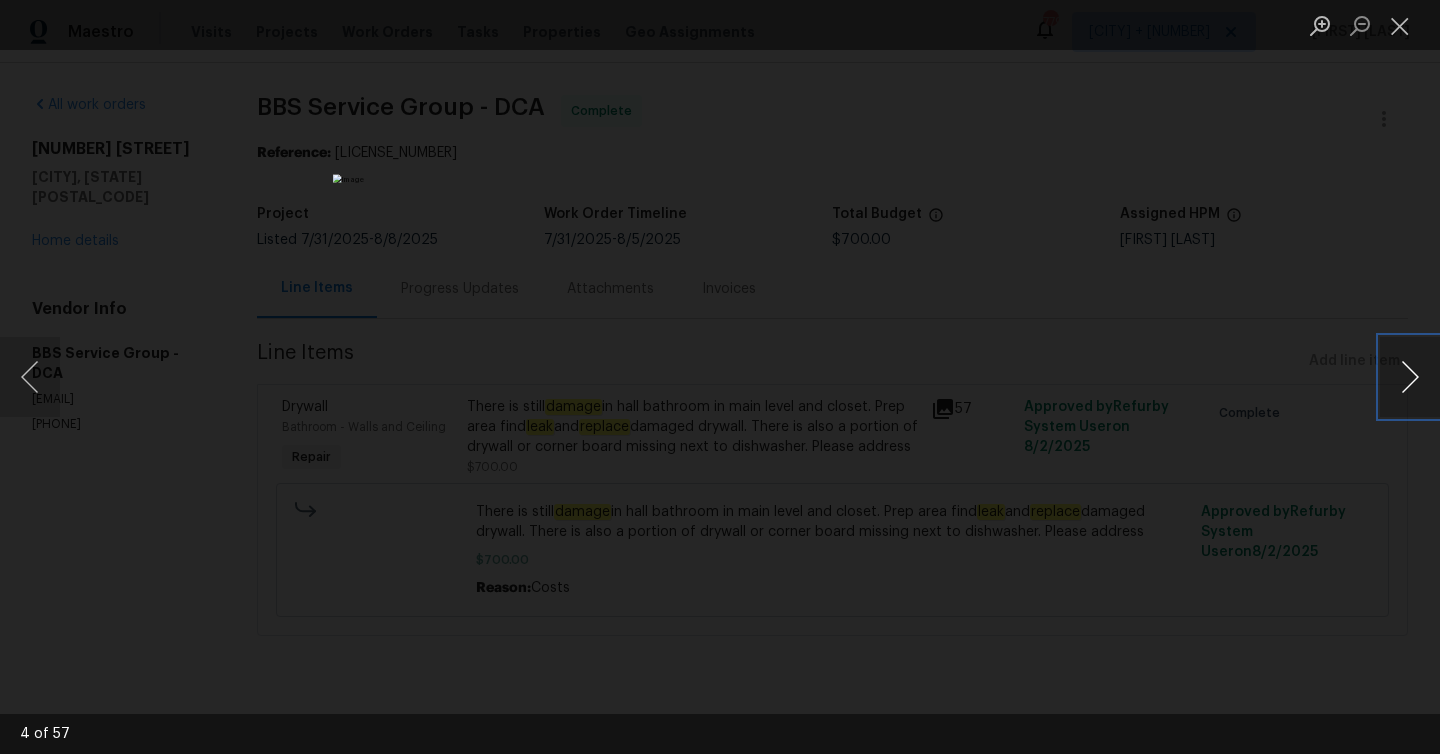 click at bounding box center [1410, 377] 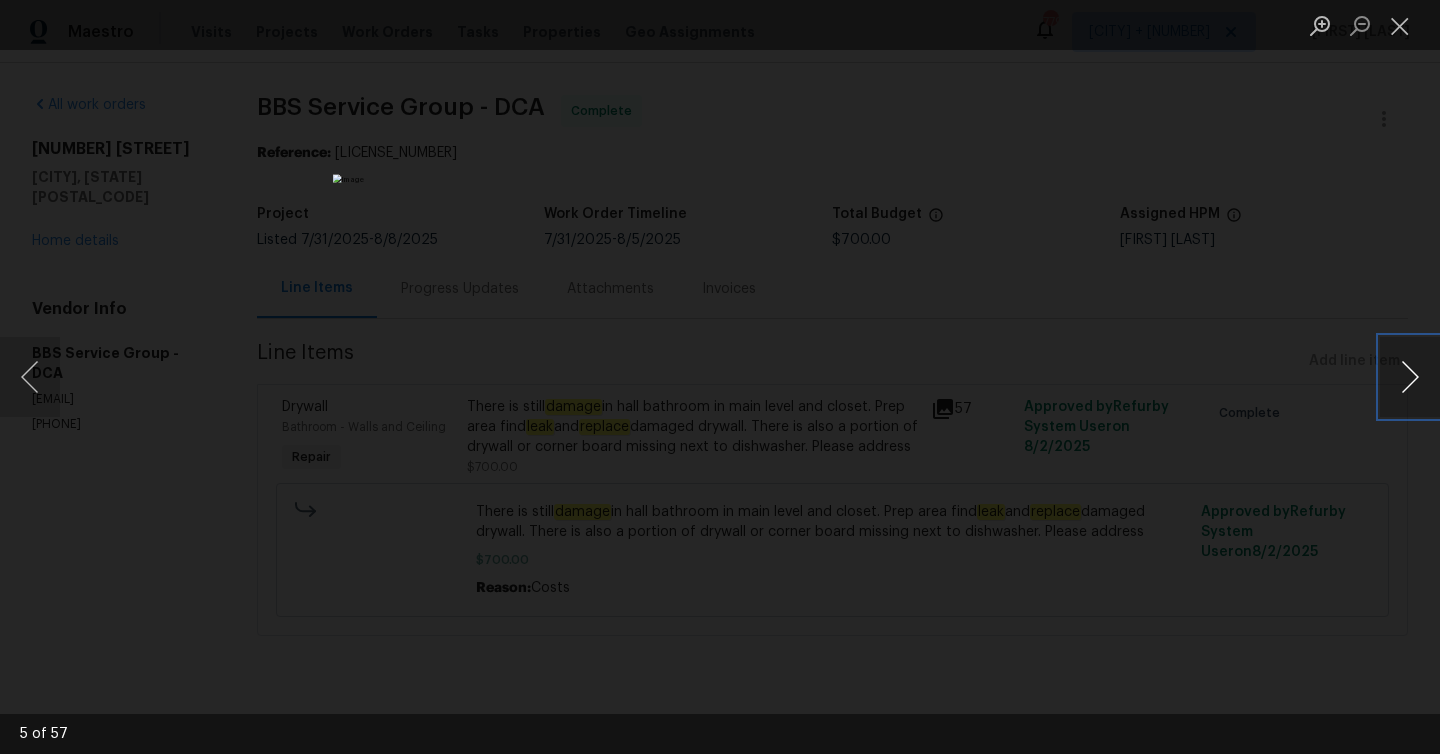 click at bounding box center [1410, 377] 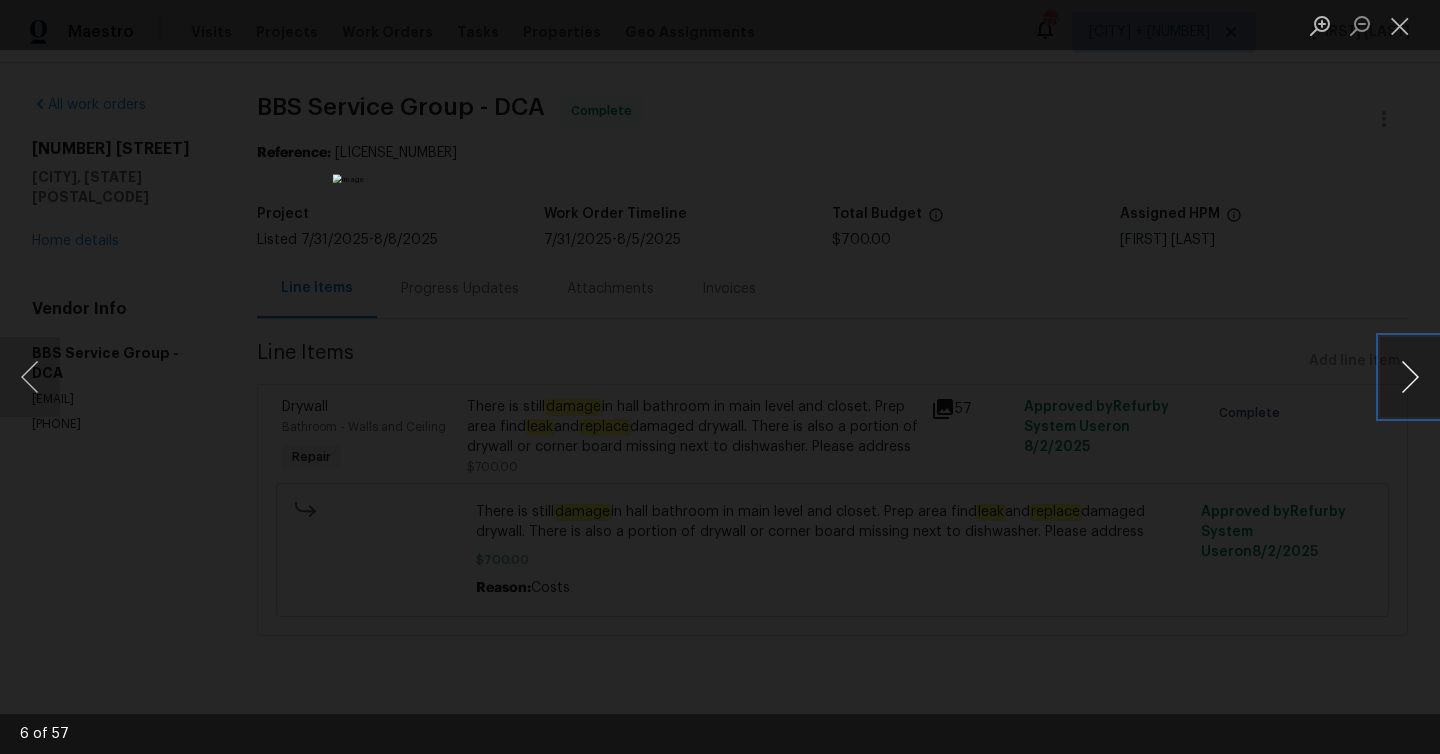 click at bounding box center (1410, 377) 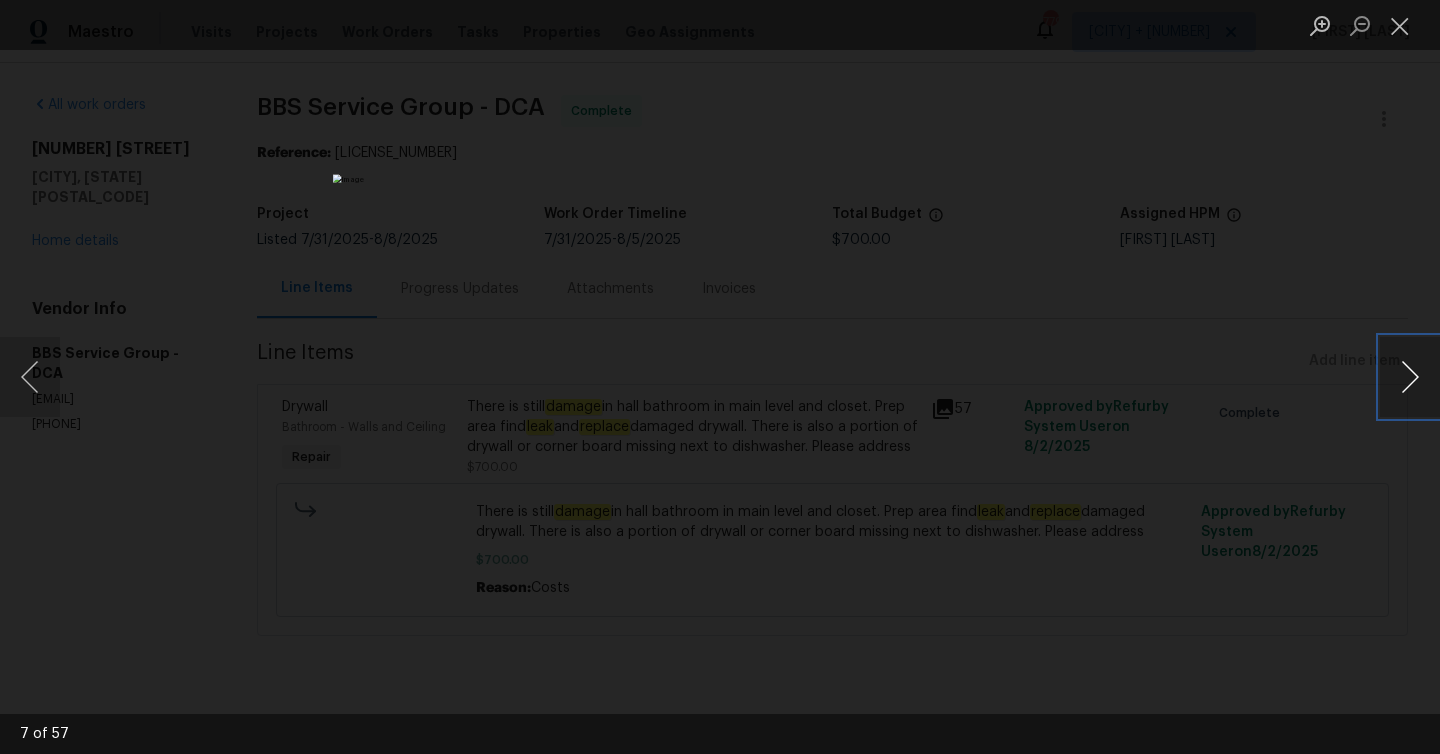 click at bounding box center [1410, 377] 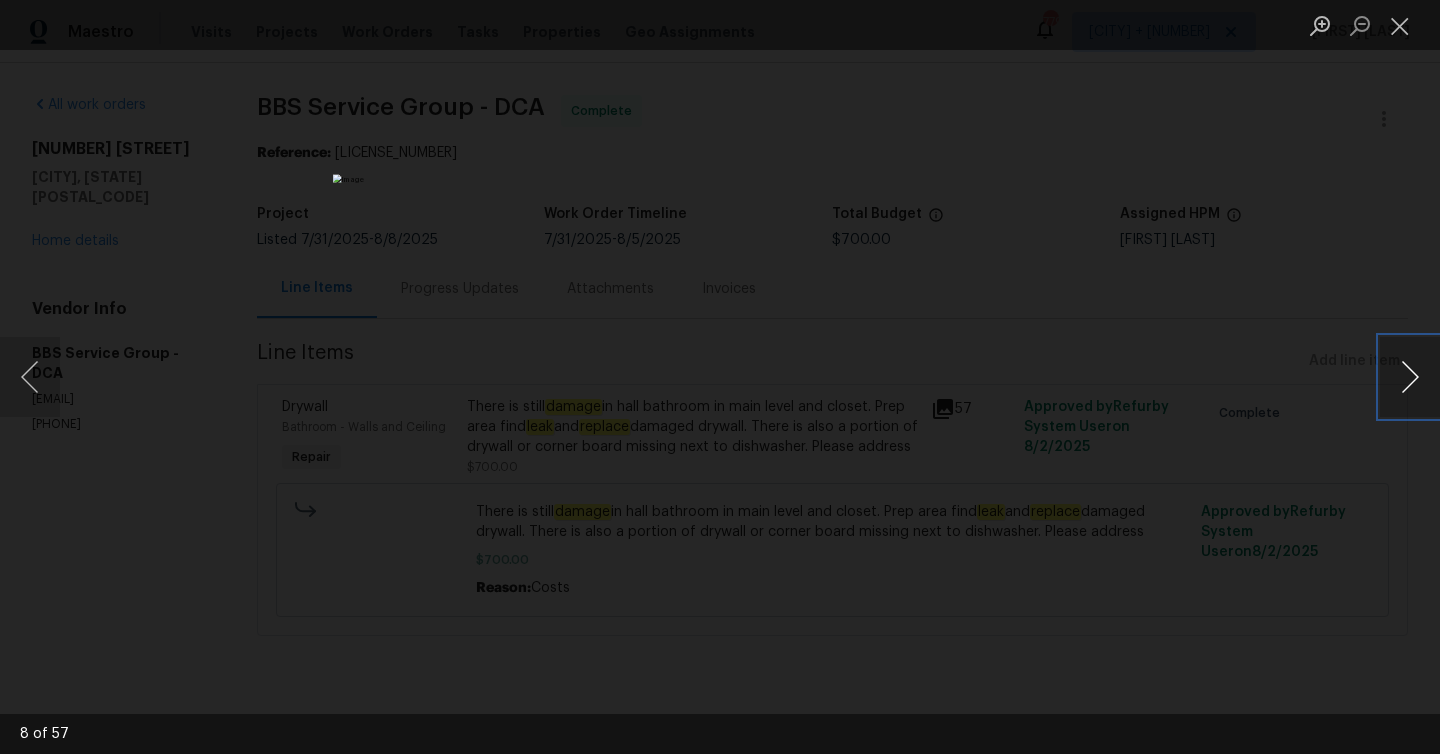 click at bounding box center [1410, 377] 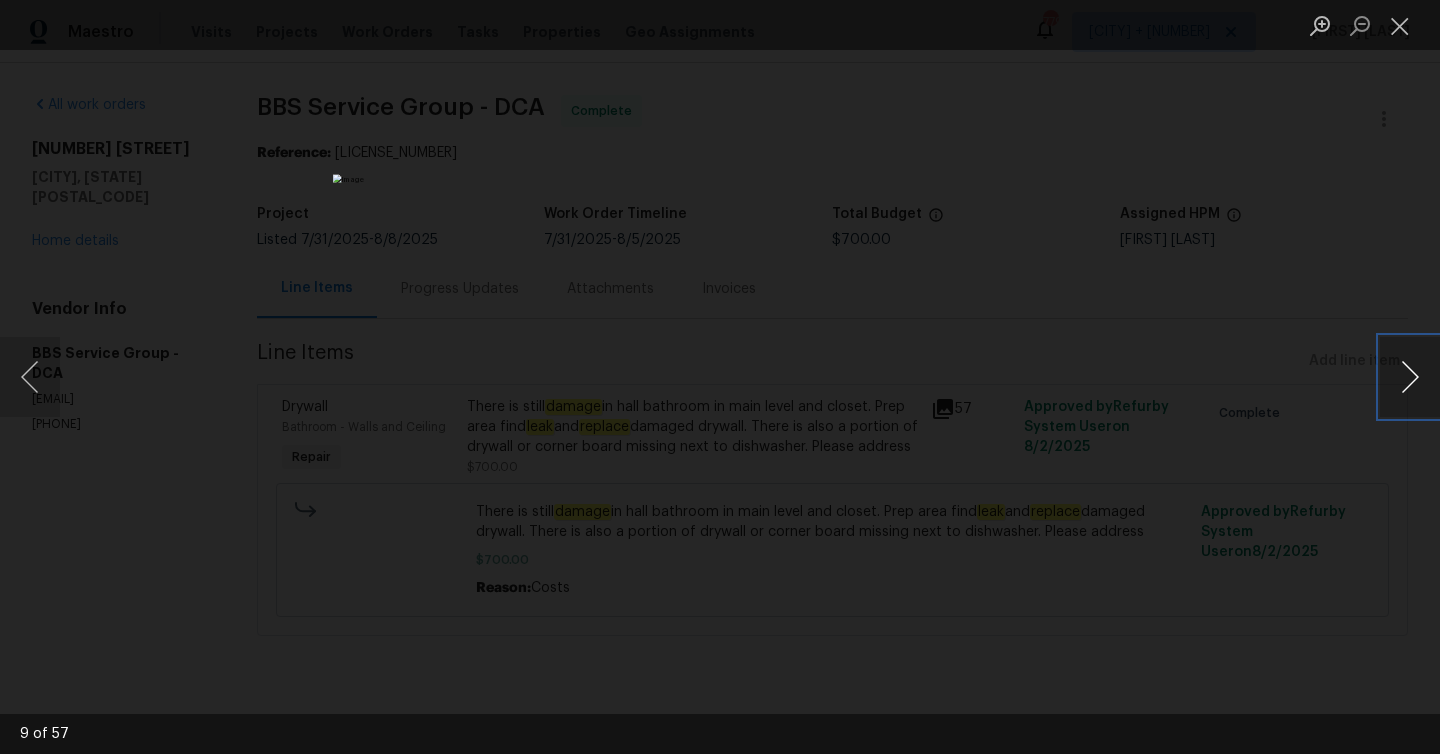click at bounding box center (1410, 377) 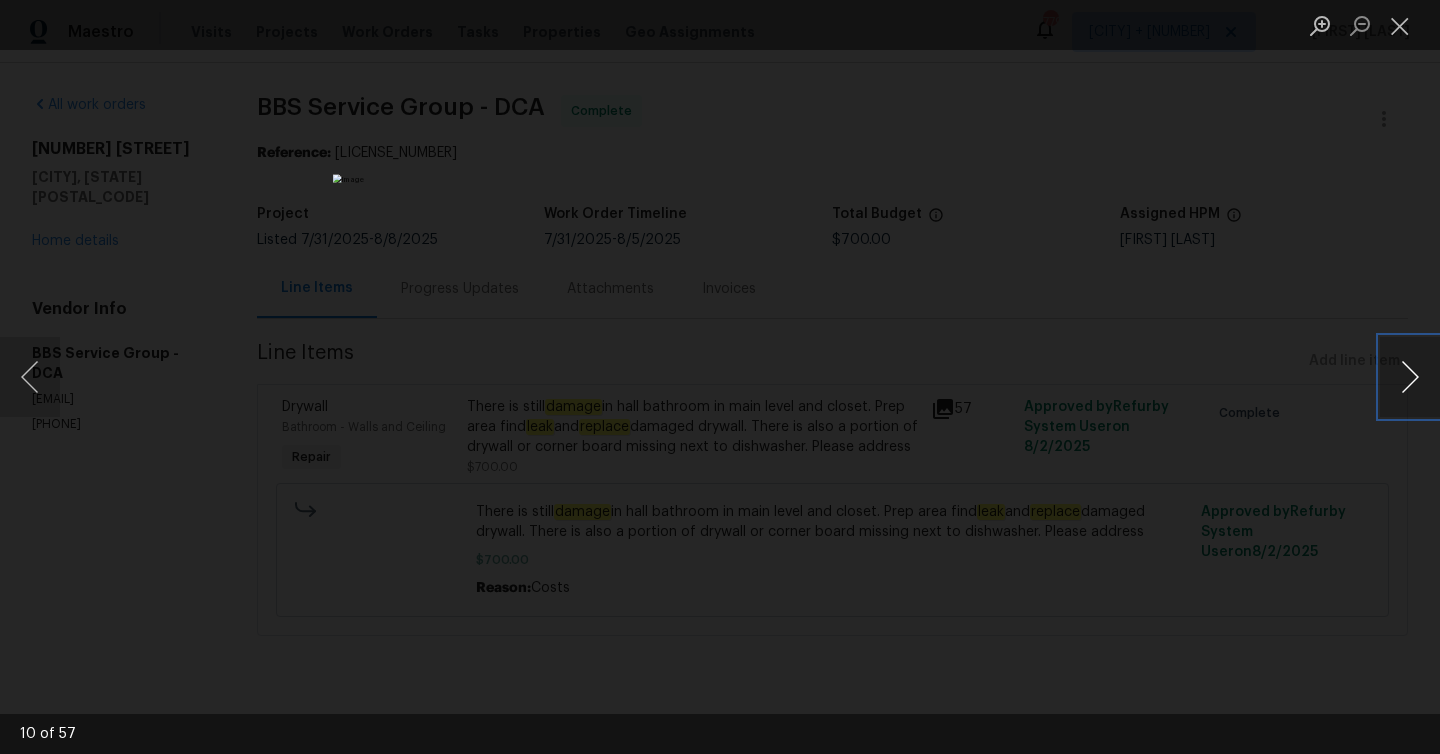 click at bounding box center [1410, 377] 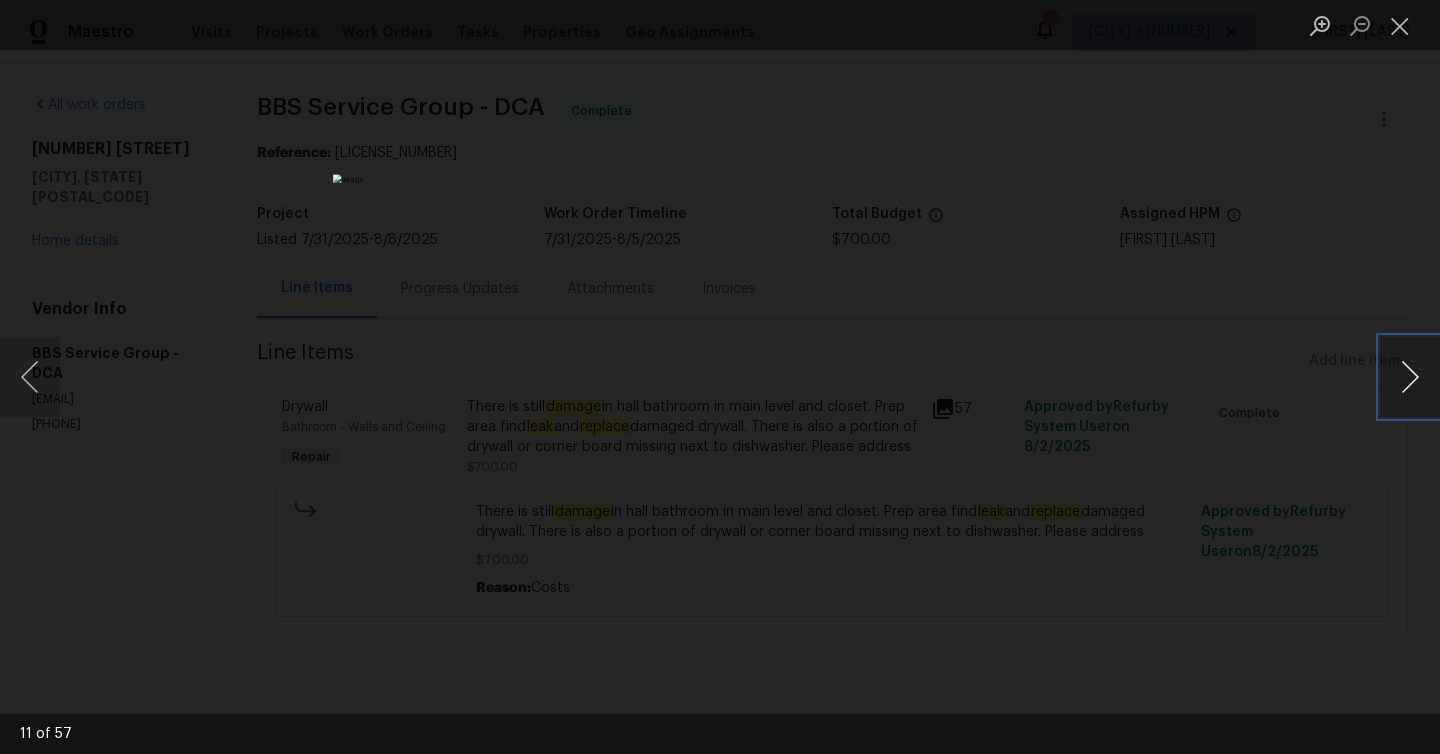 click at bounding box center (1410, 377) 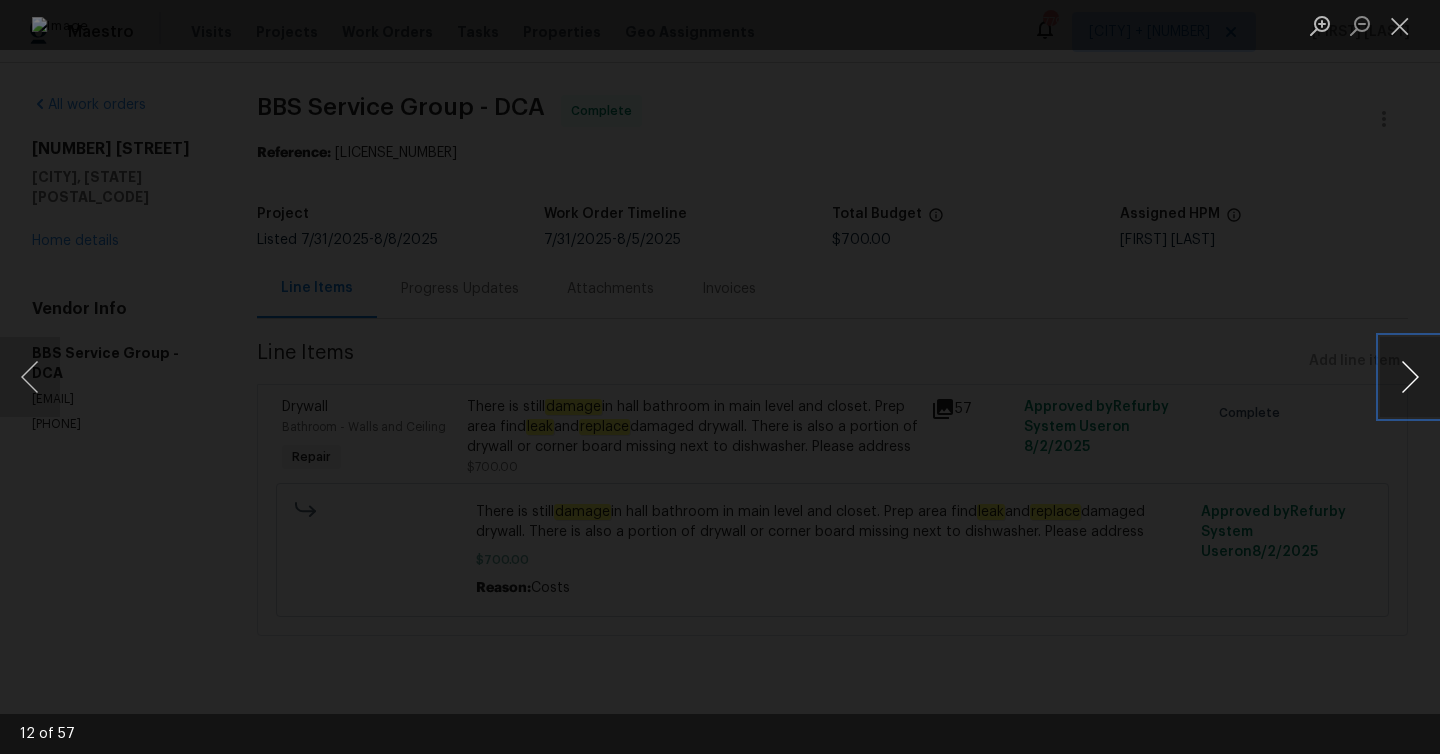 click at bounding box center [1410, 377] 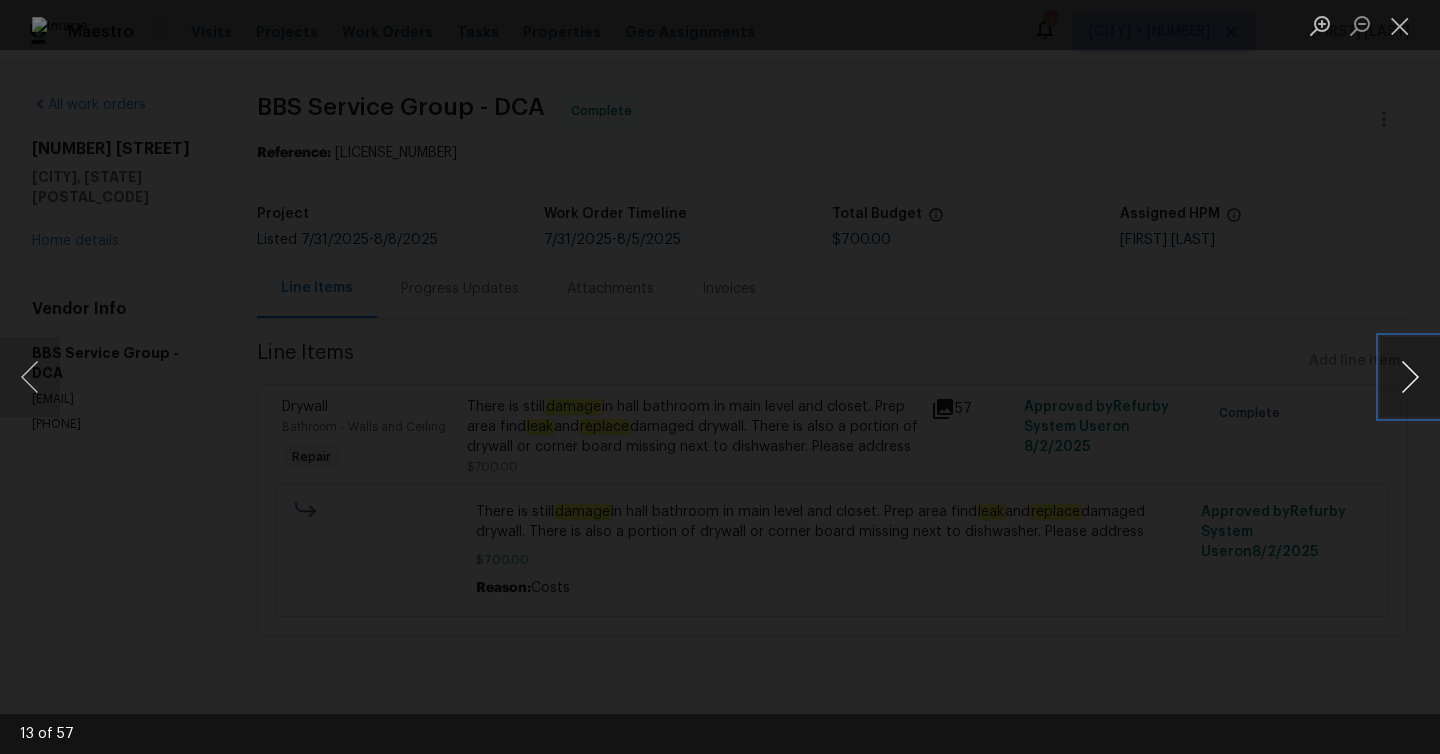 click at bounding box center [1410, 377] 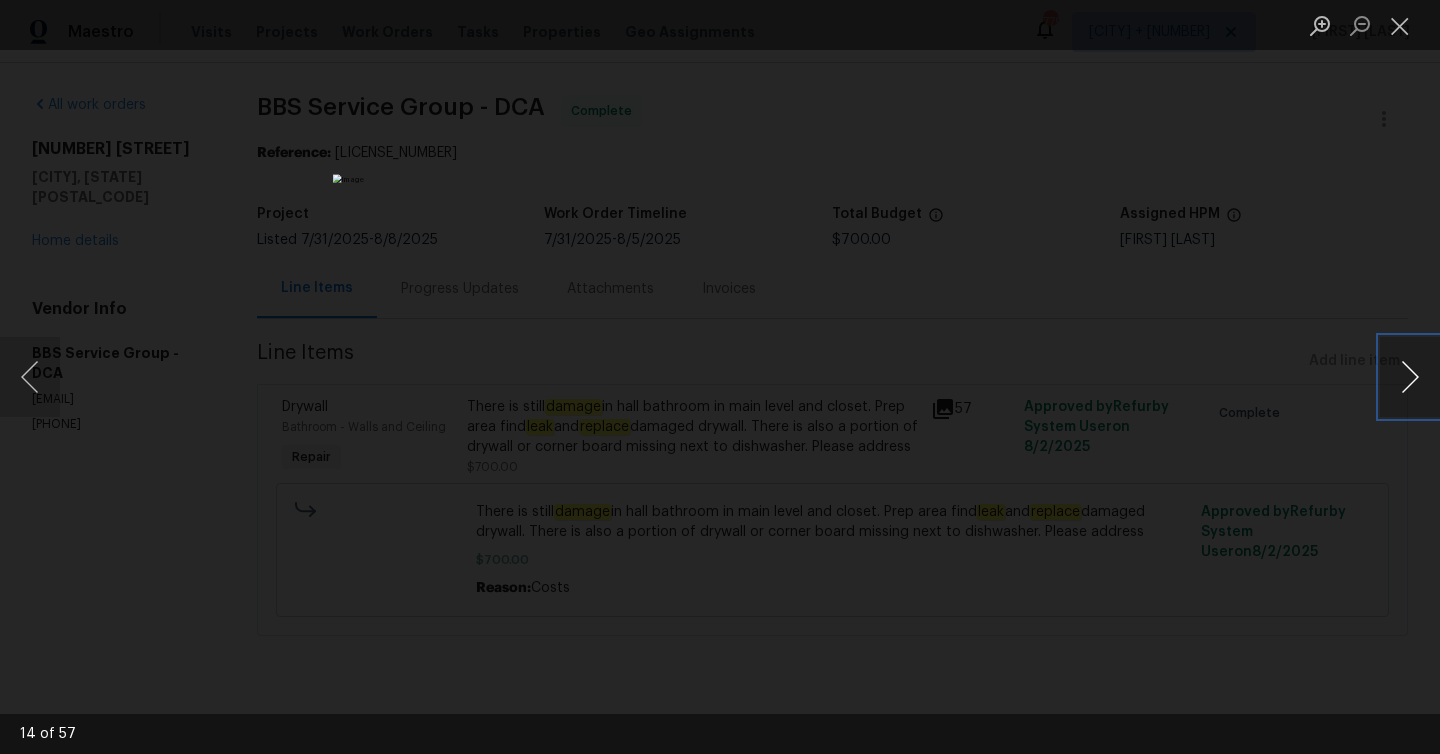 click at bounding box center [1410, 377] 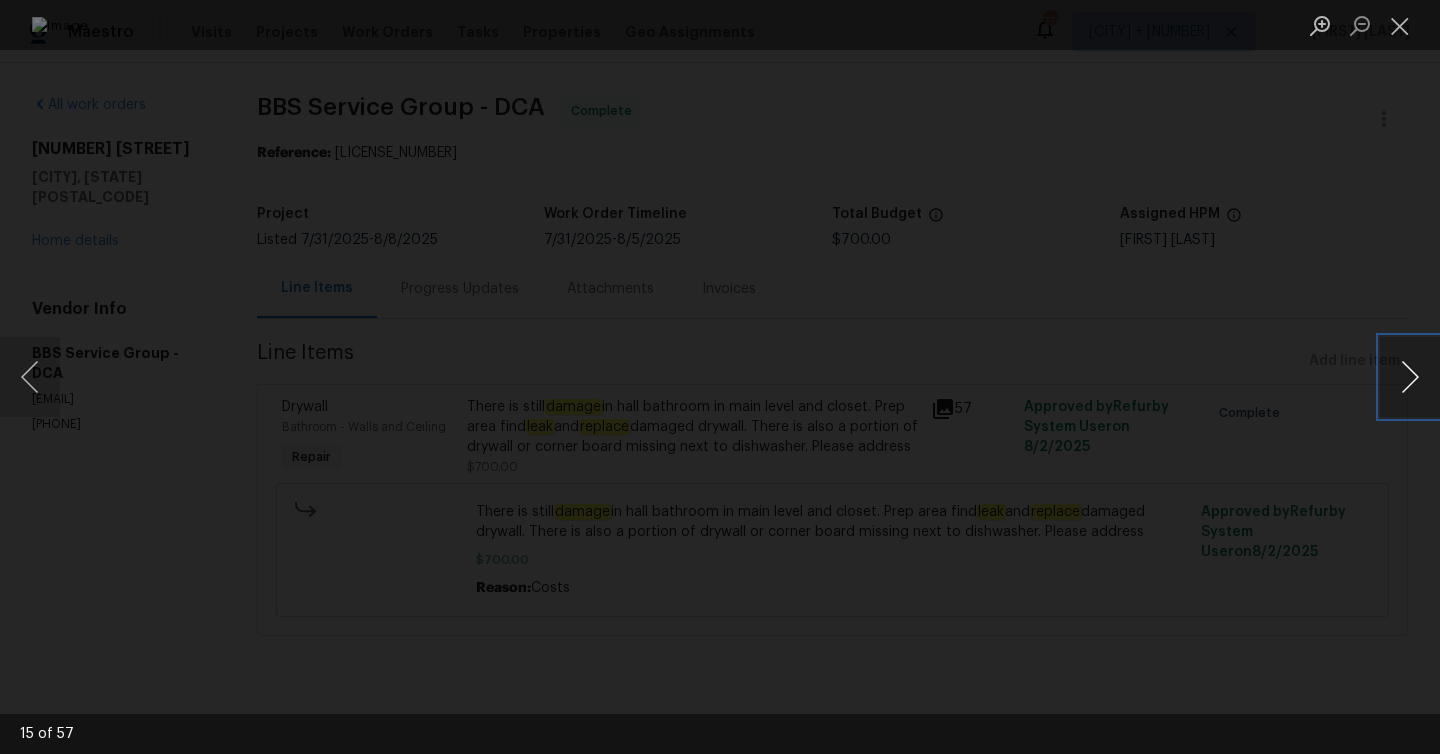 click at bounding box center (1410, 377) 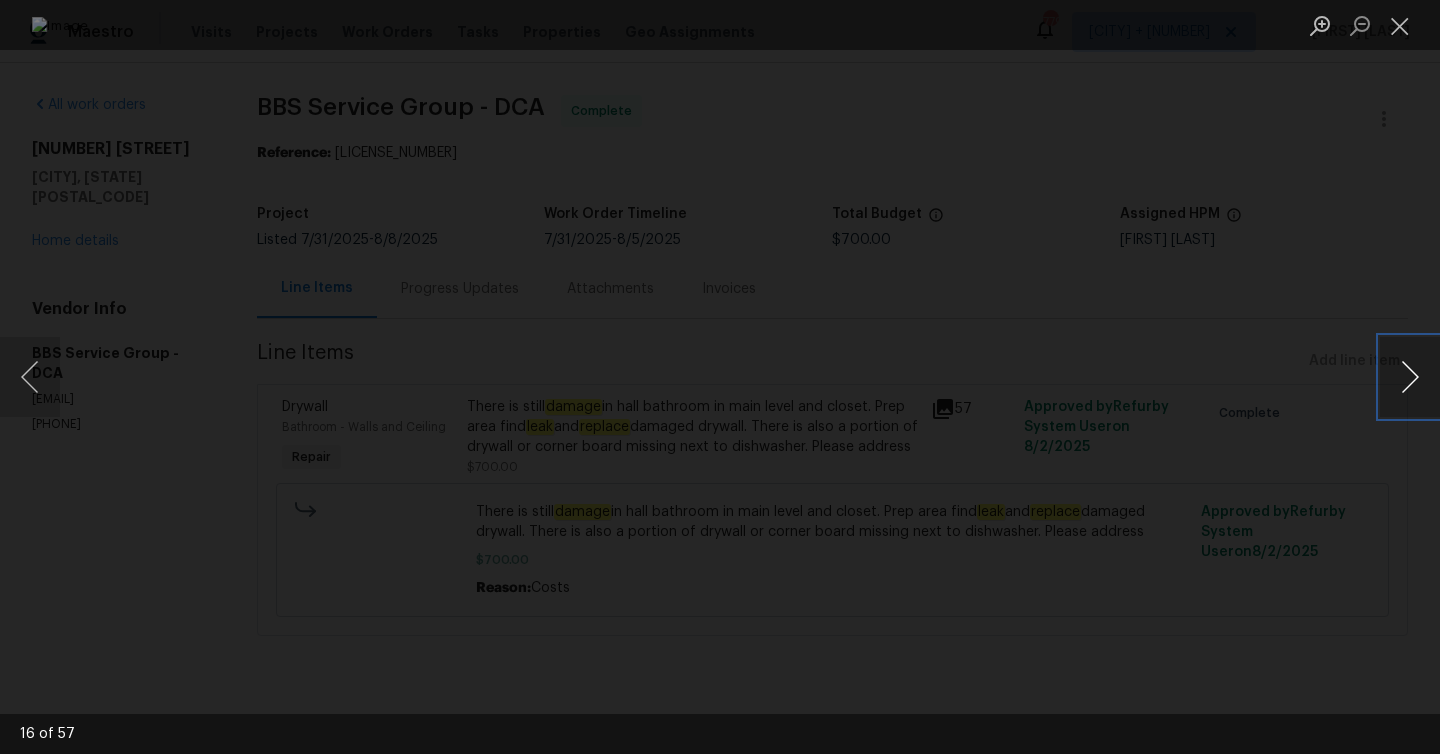 click at bounding box center [1410, 377] 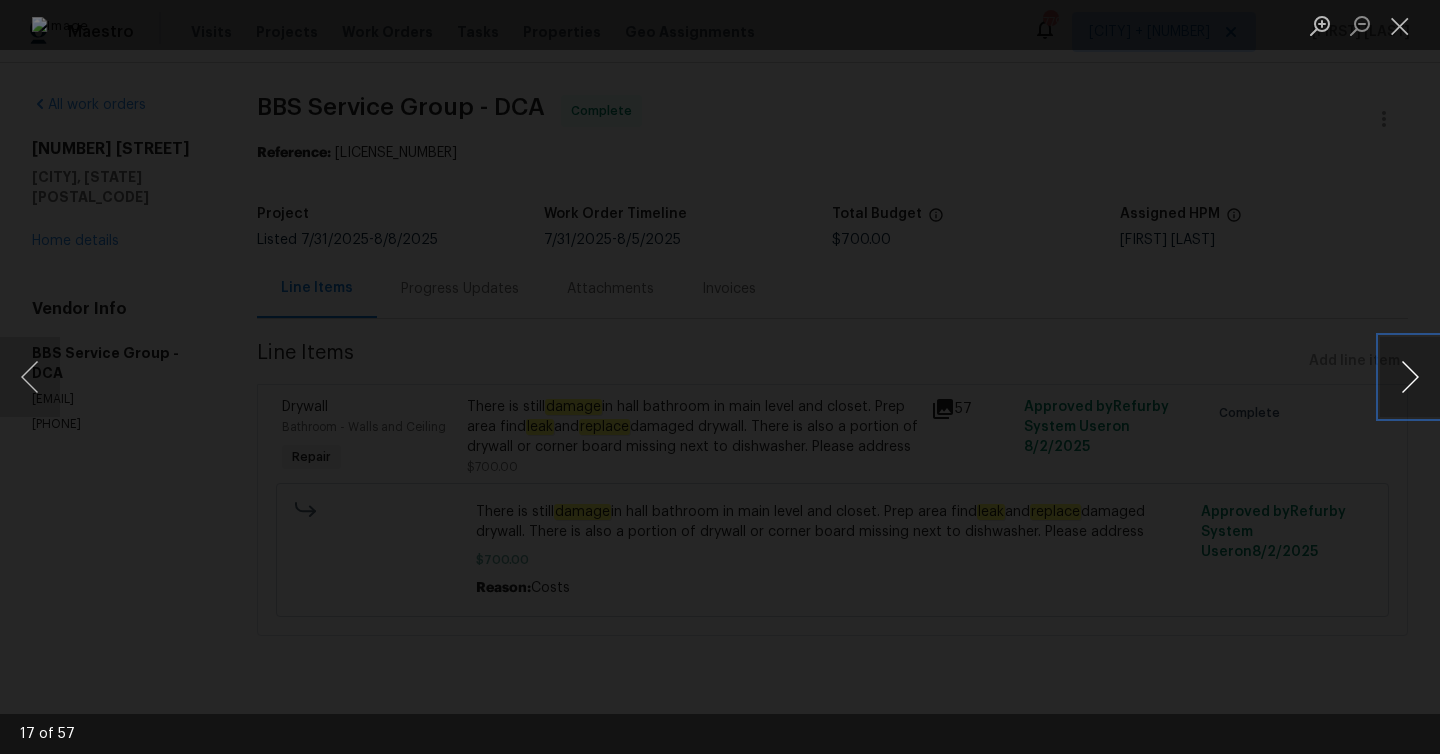 click at bounding box center [1410, 377] 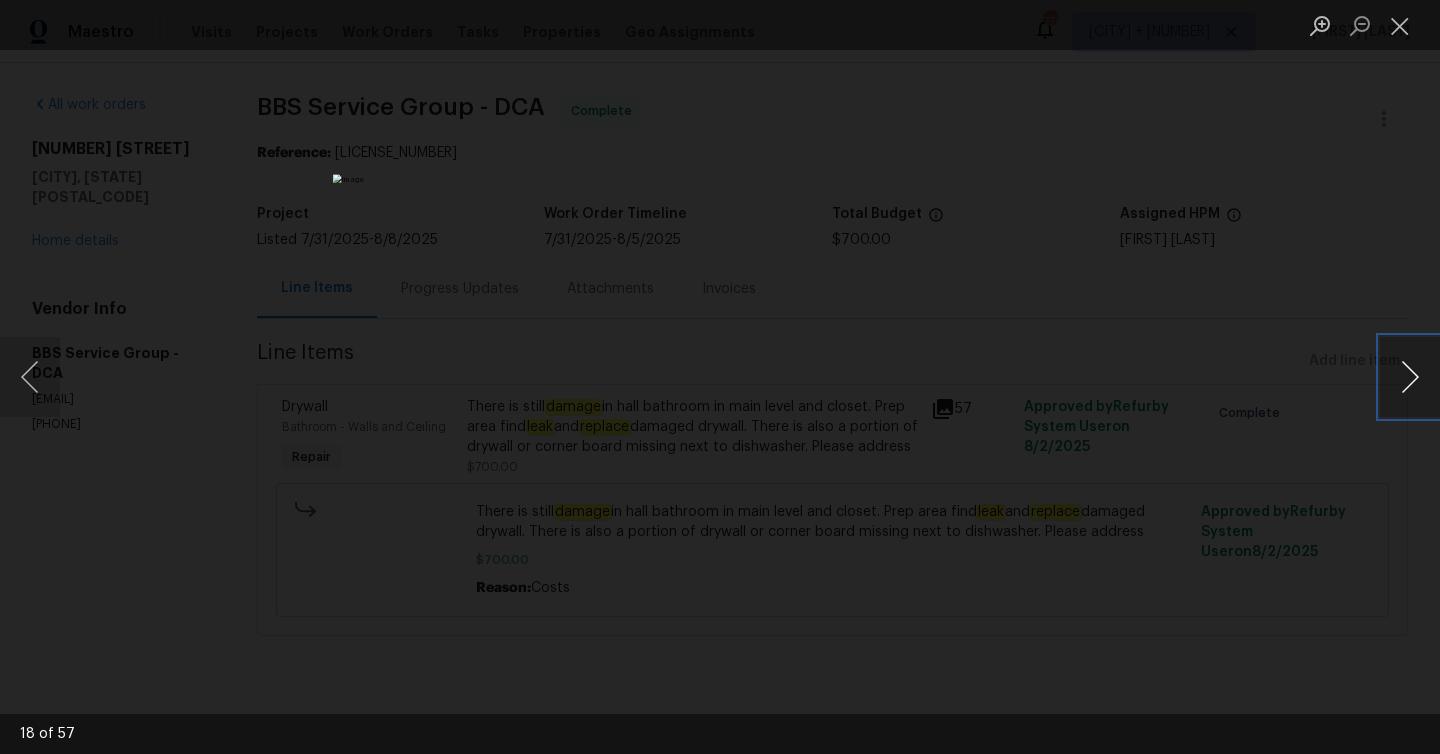 click at bounding box center [1410, 377] 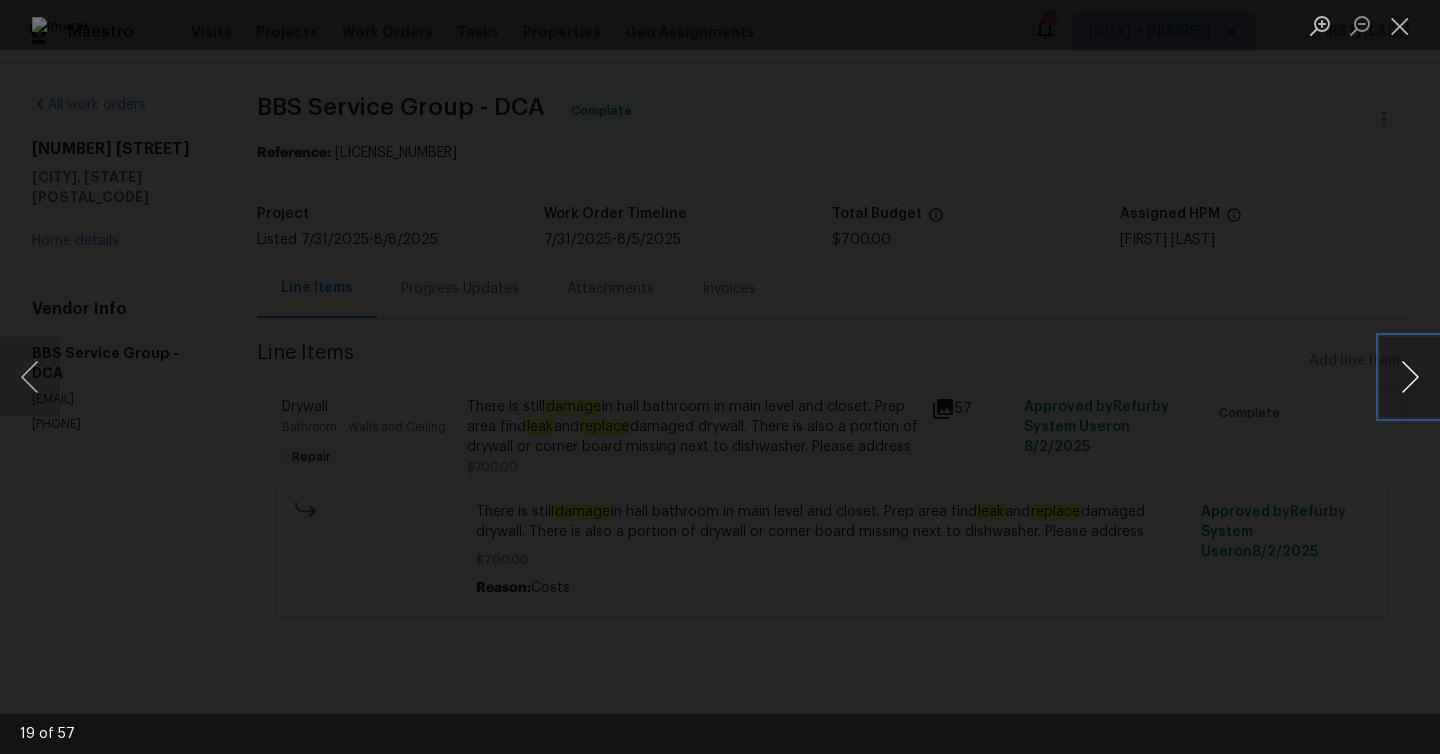 click at bounding box center [1410, 377] 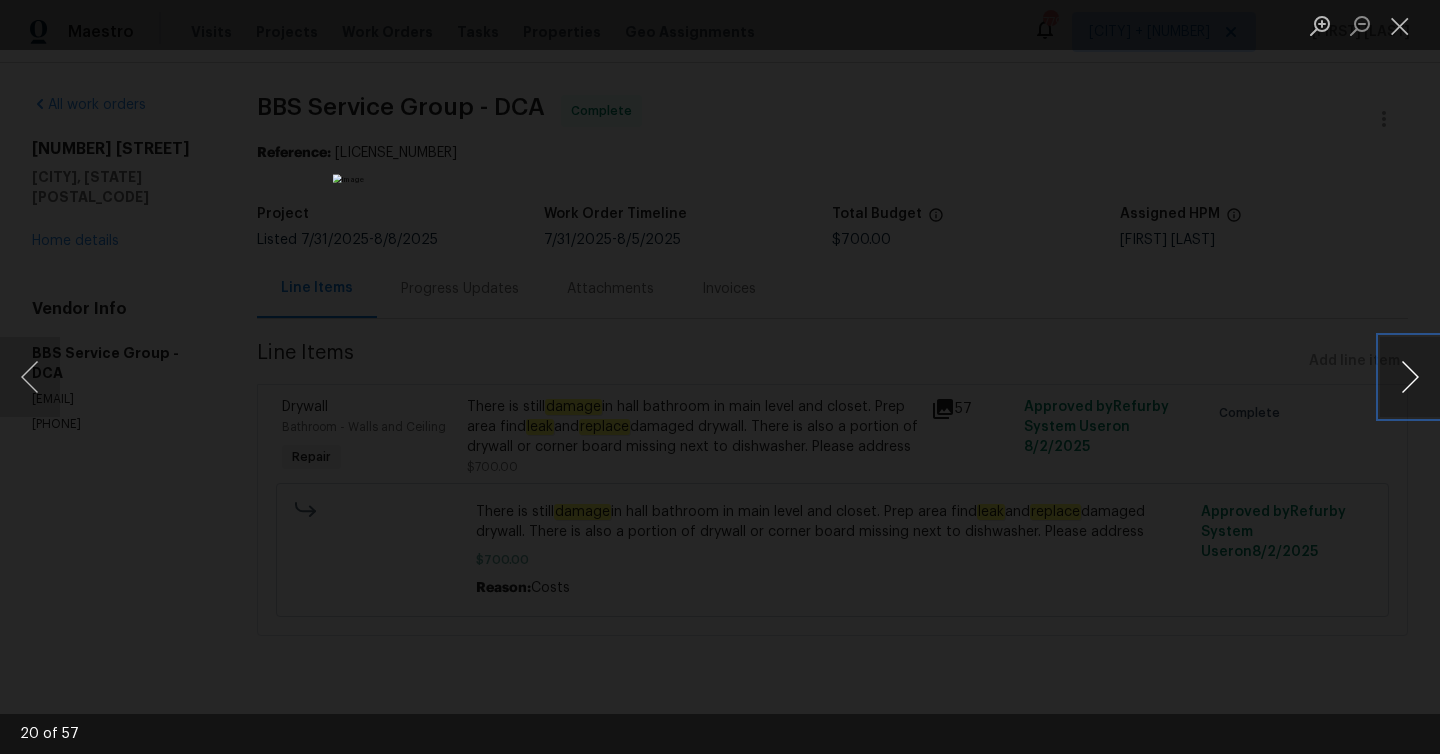 click at bounding box center [1410, 377] 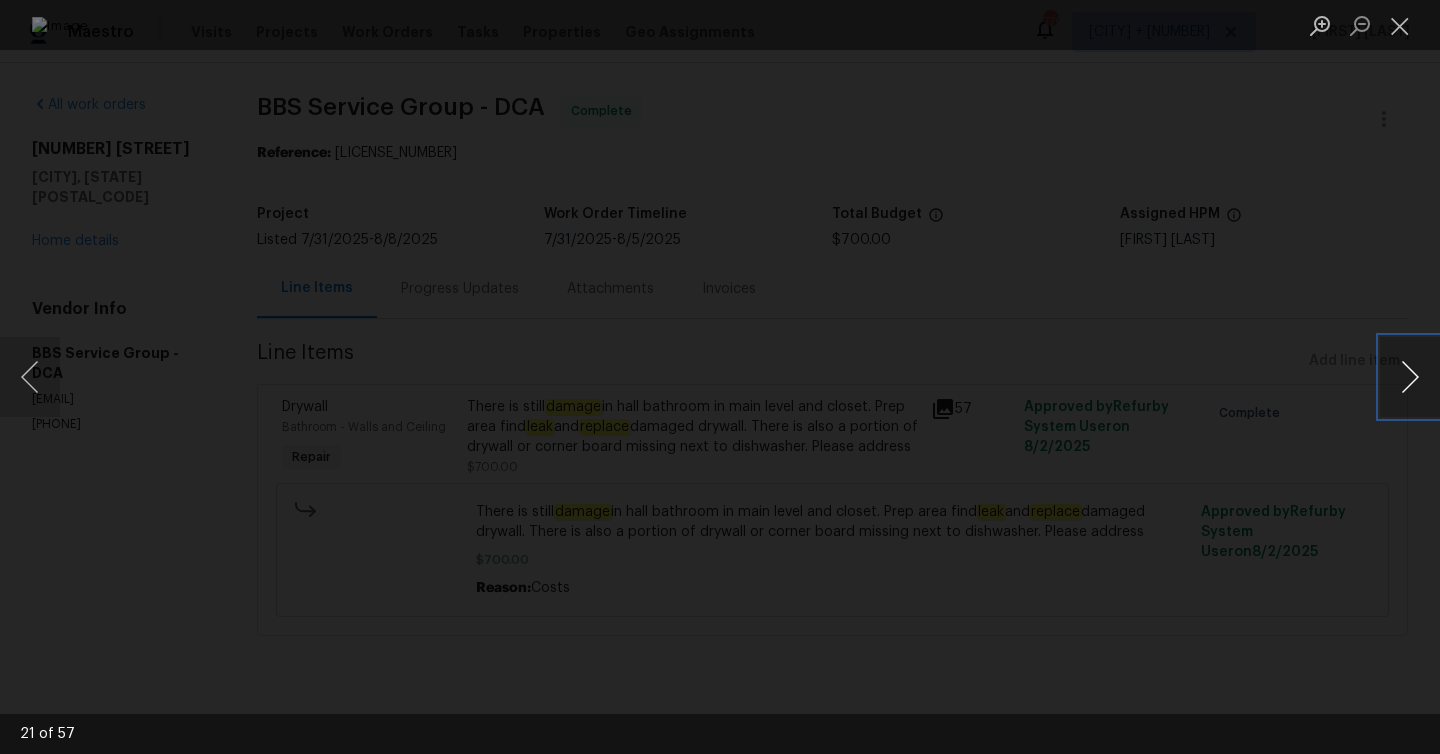 click at bounding box center [1410, 377] 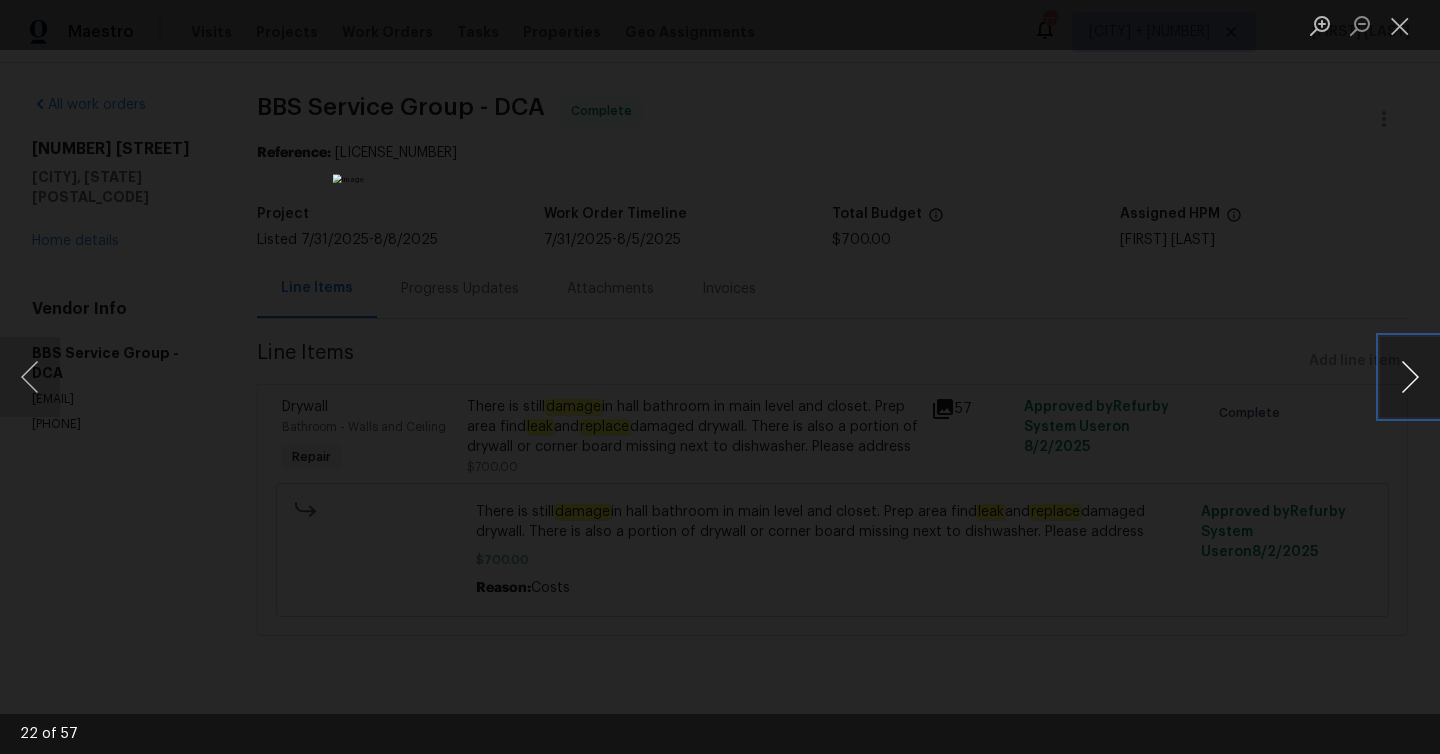 click at bounding box center [1410, 377] 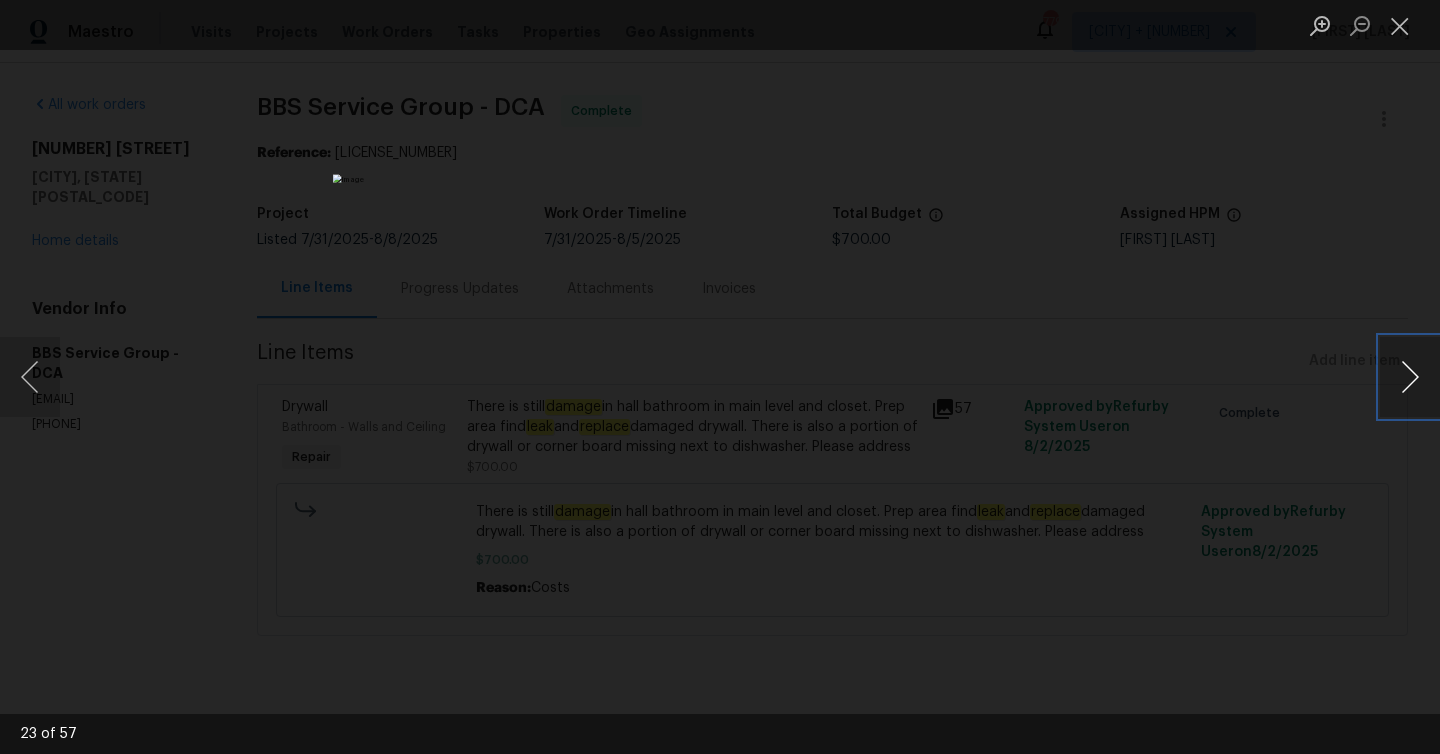 click at bounding box center [1410, 377] 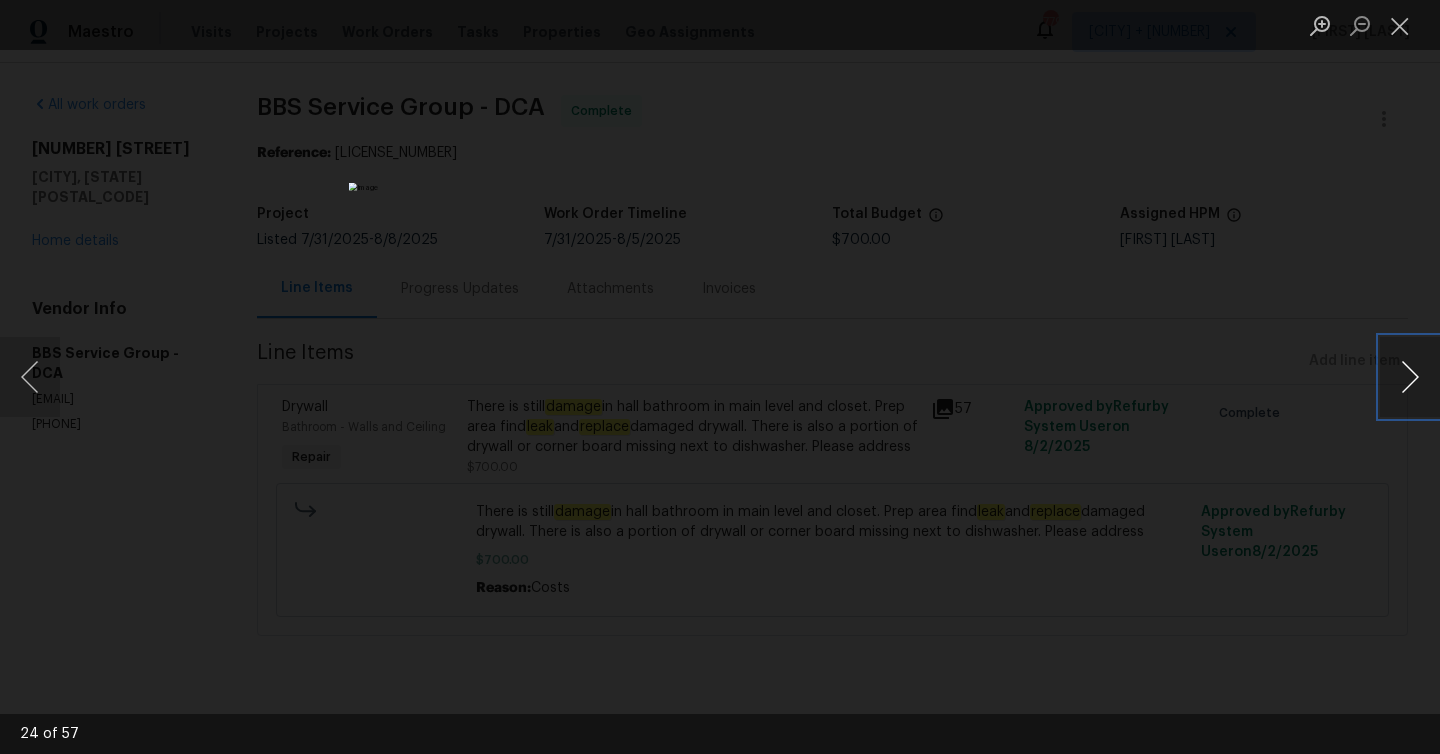 click at bounding box center (1410, 377) 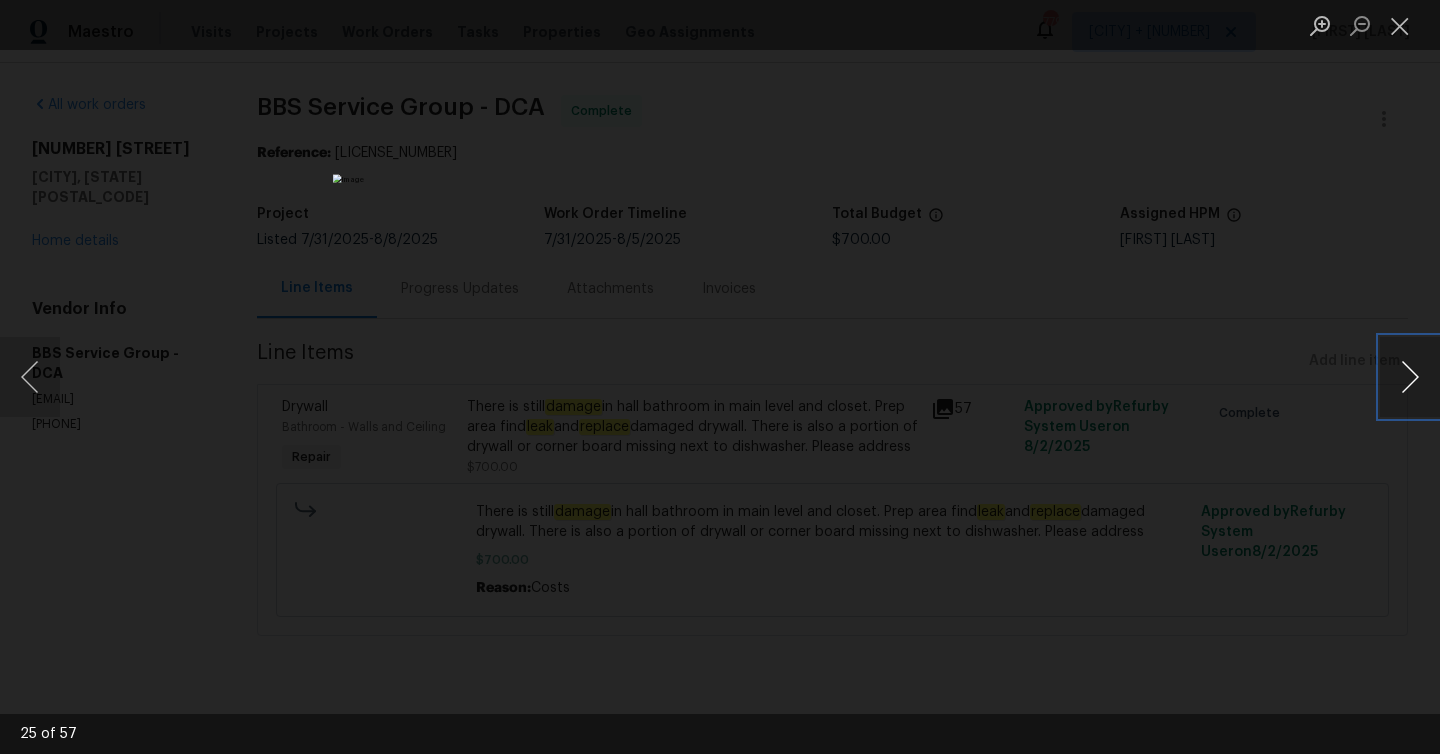 click at bounding box center (1410, 377) 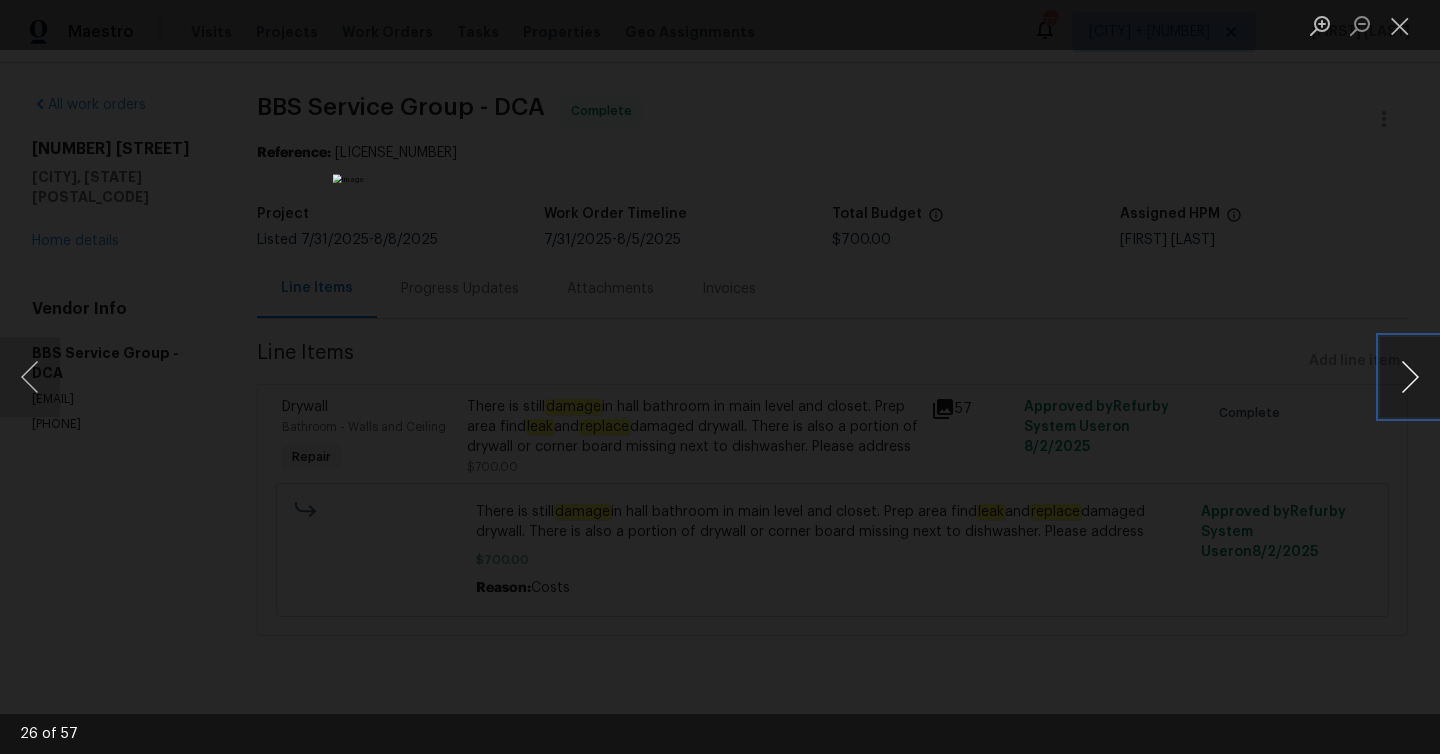 click at bounding box center [1410, 377] 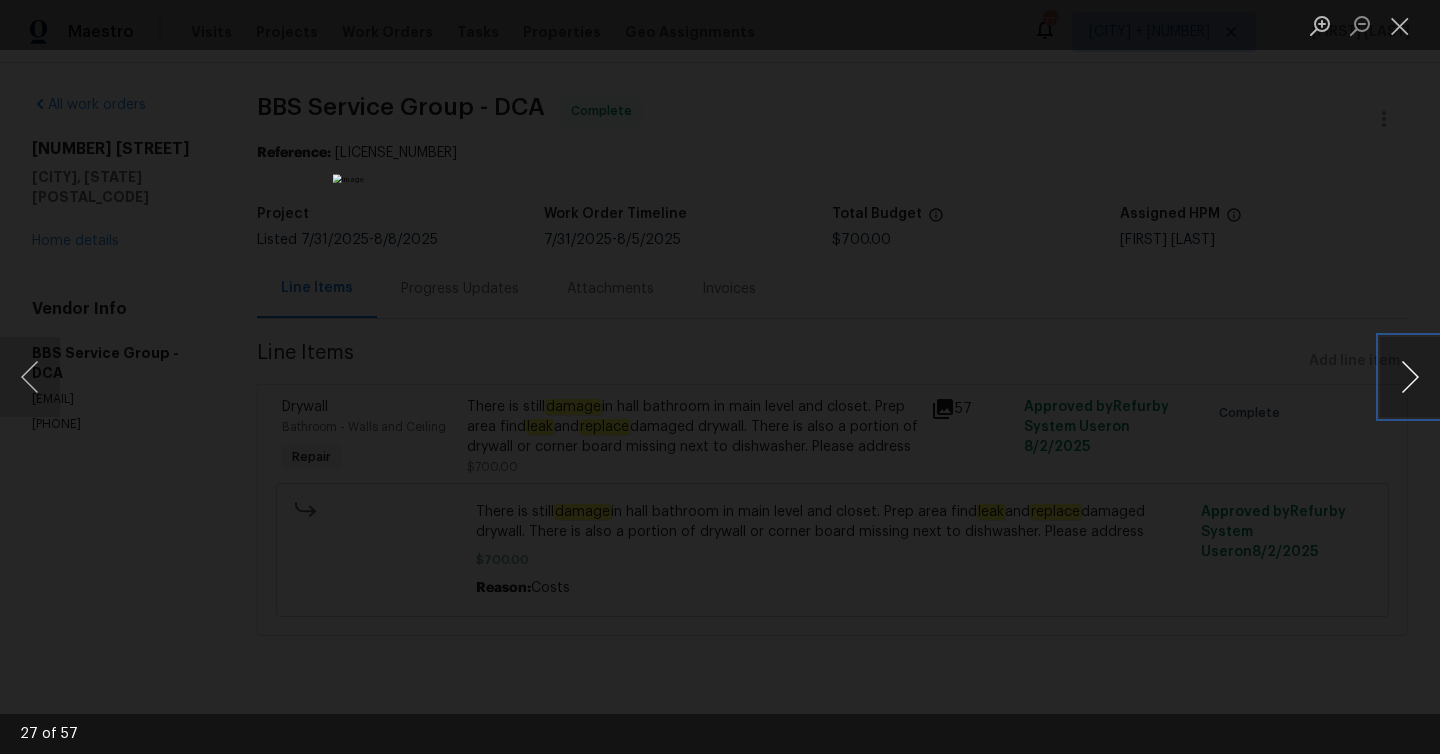 click at bounding box center (1410, 377) 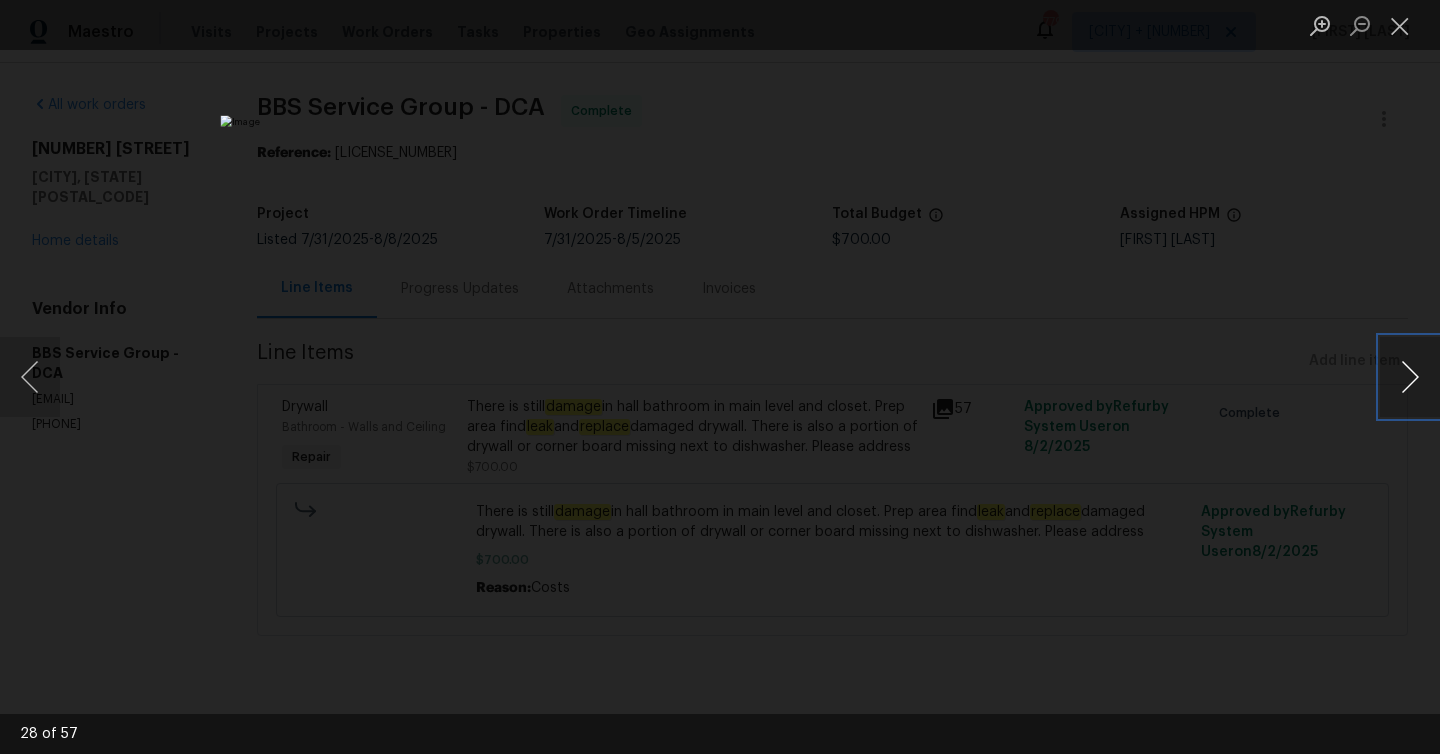 click at bounding box center [1410, 377] 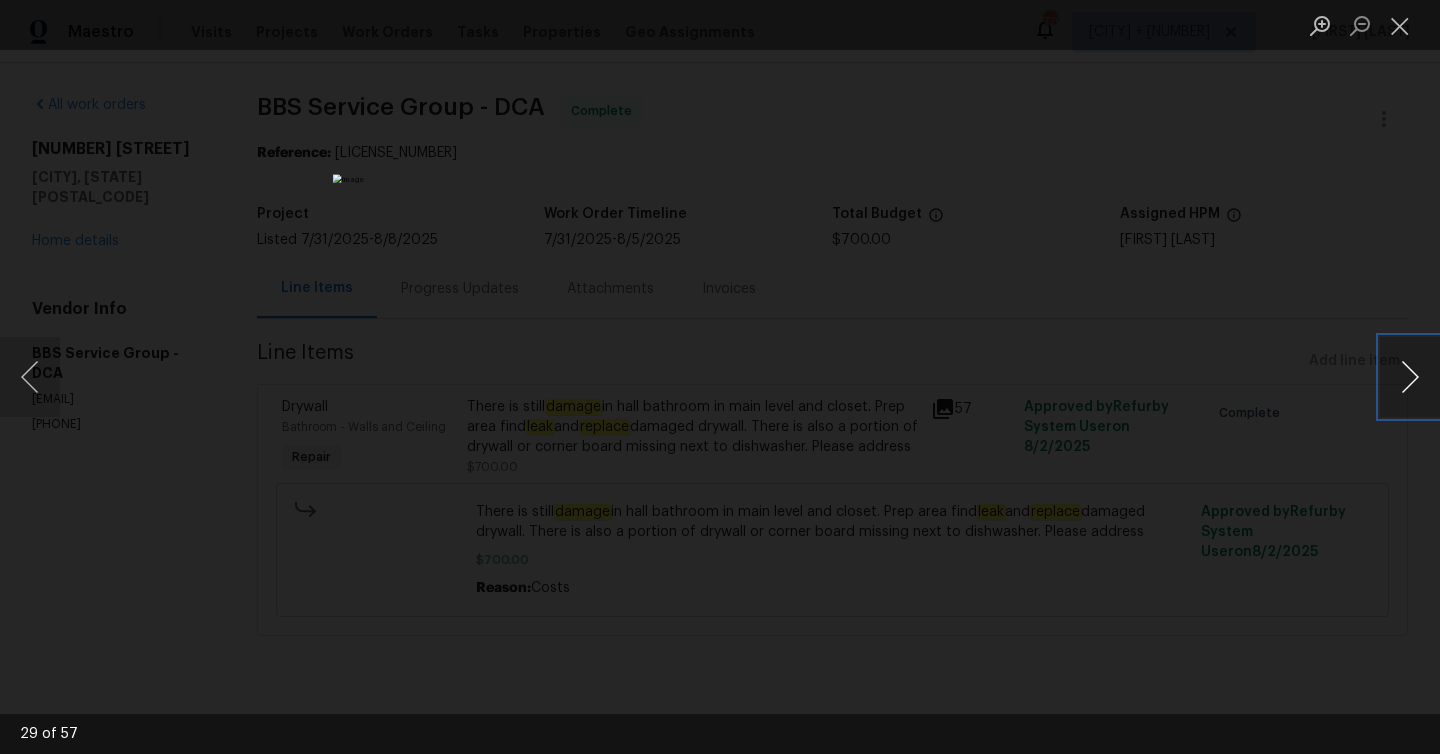 click at bounding box center [1410, 377] 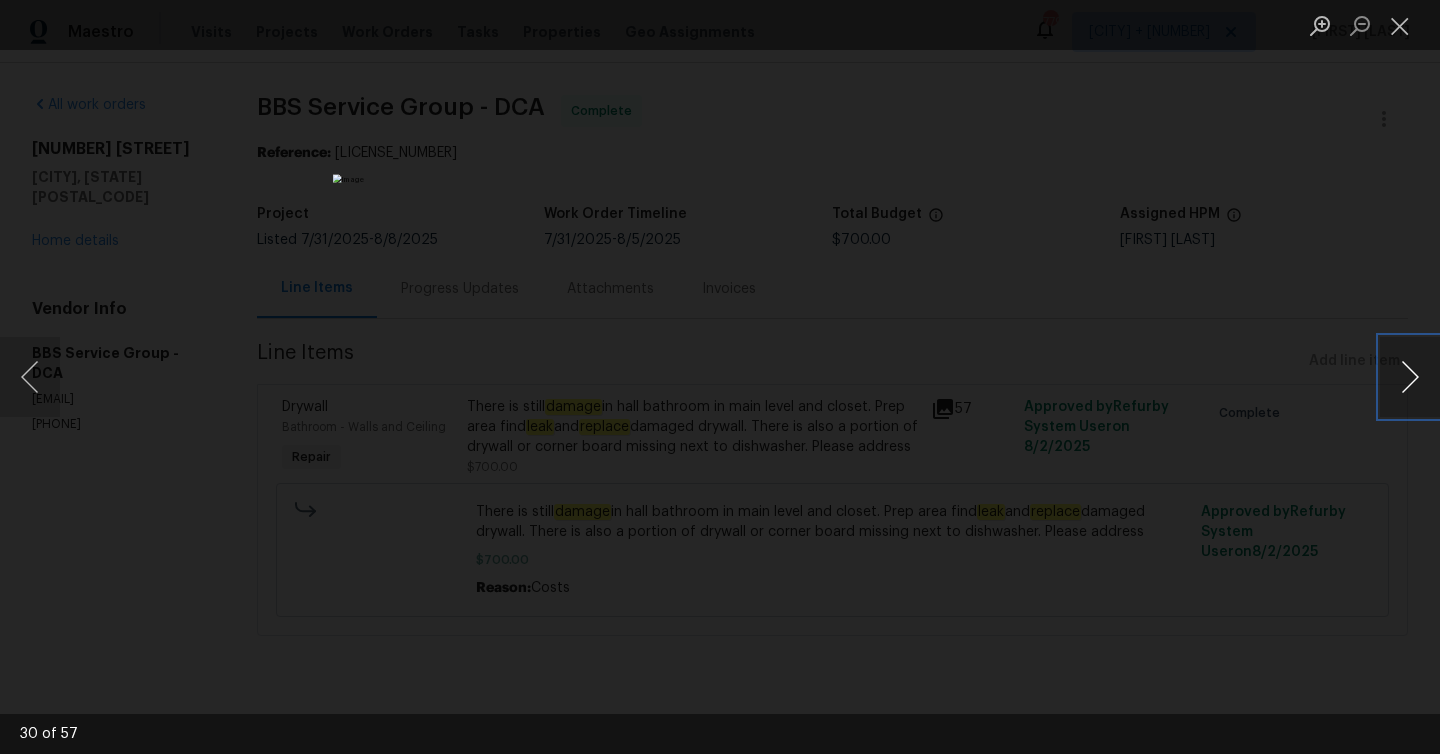 click at bounding box center [1410, 377] 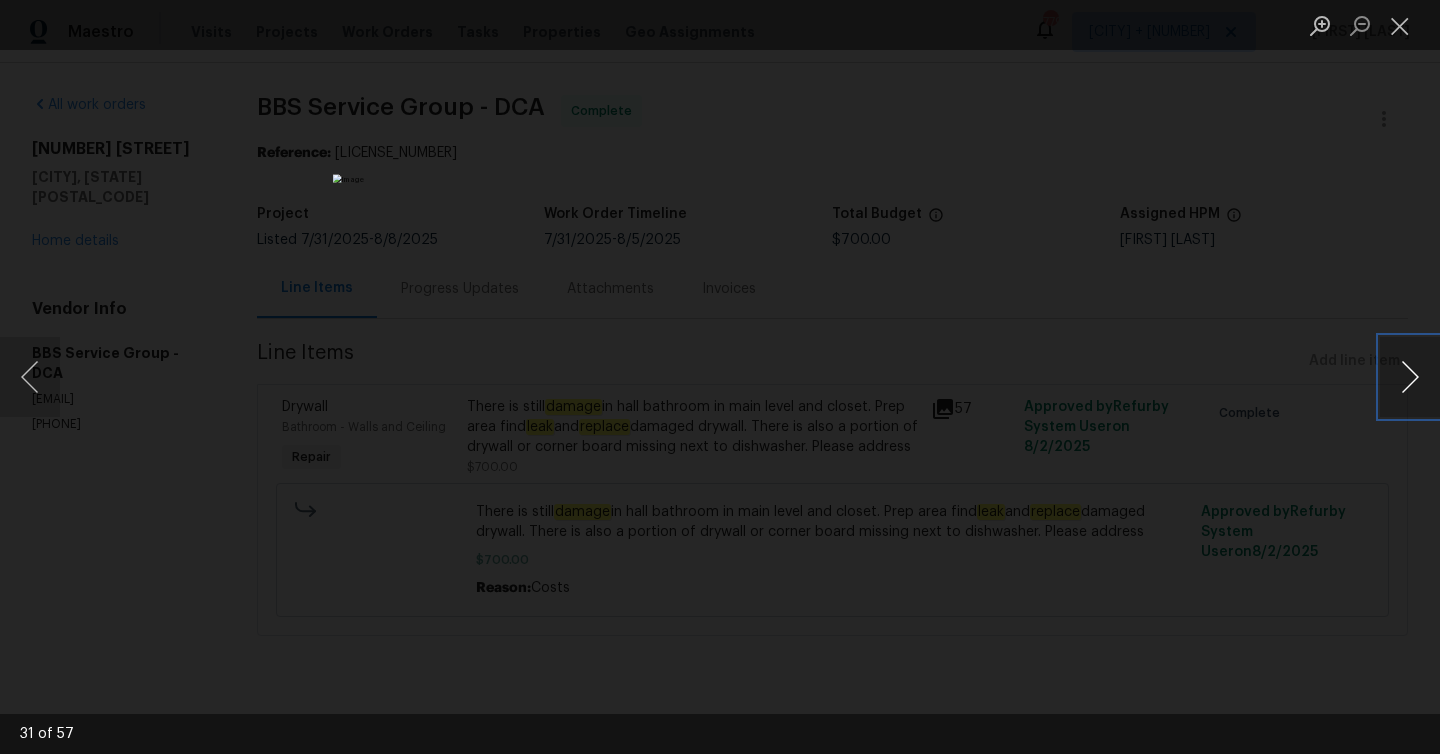 click at bounding box center (1410, 377) 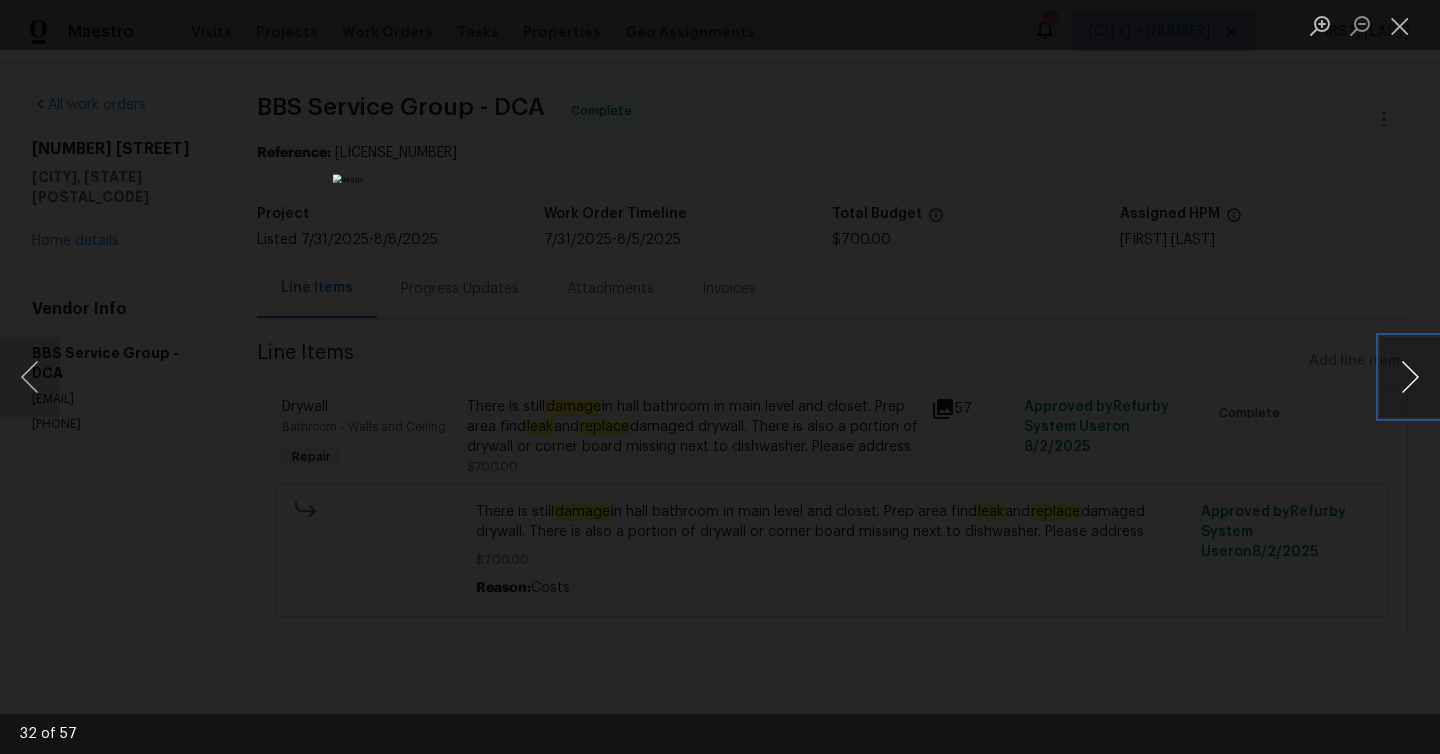 click at bounding box center [1410, 377] 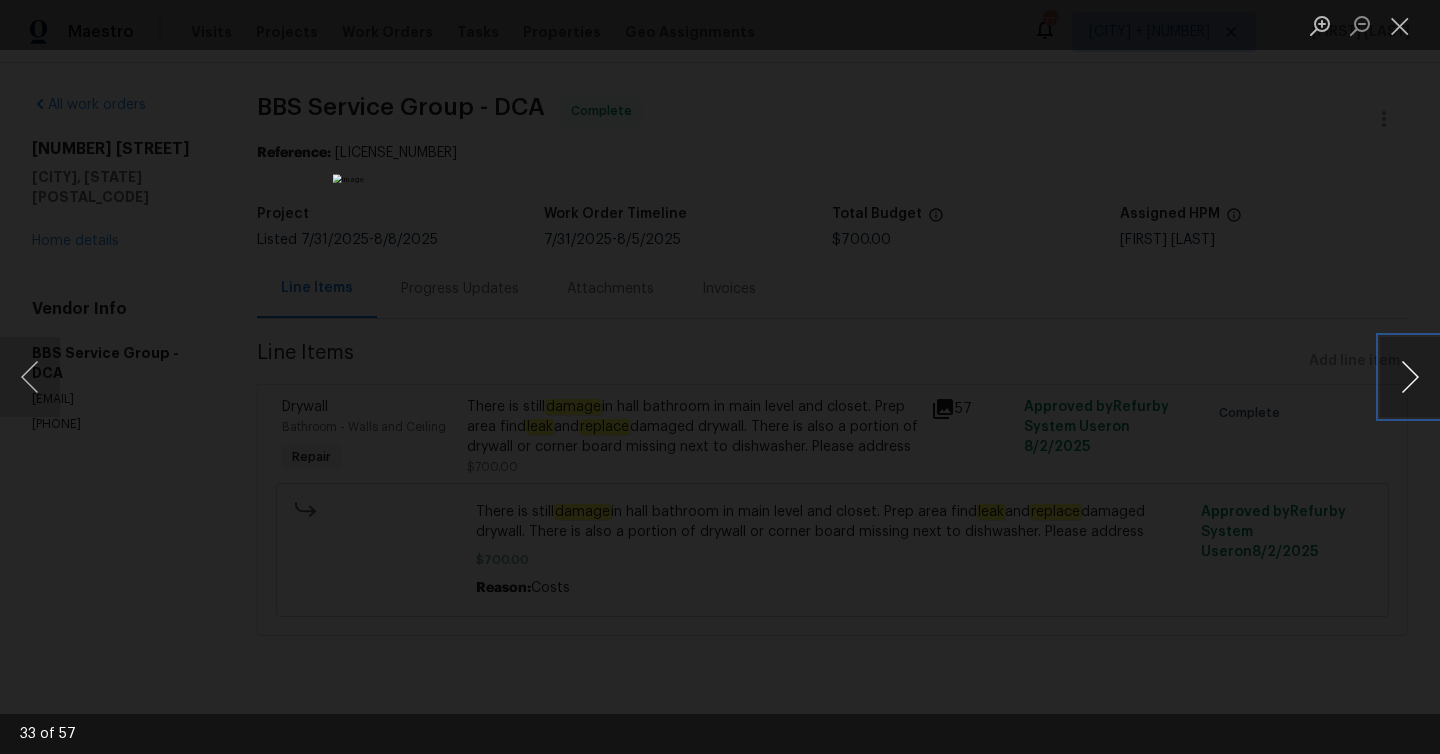 click at bounding box center (1410, 377) 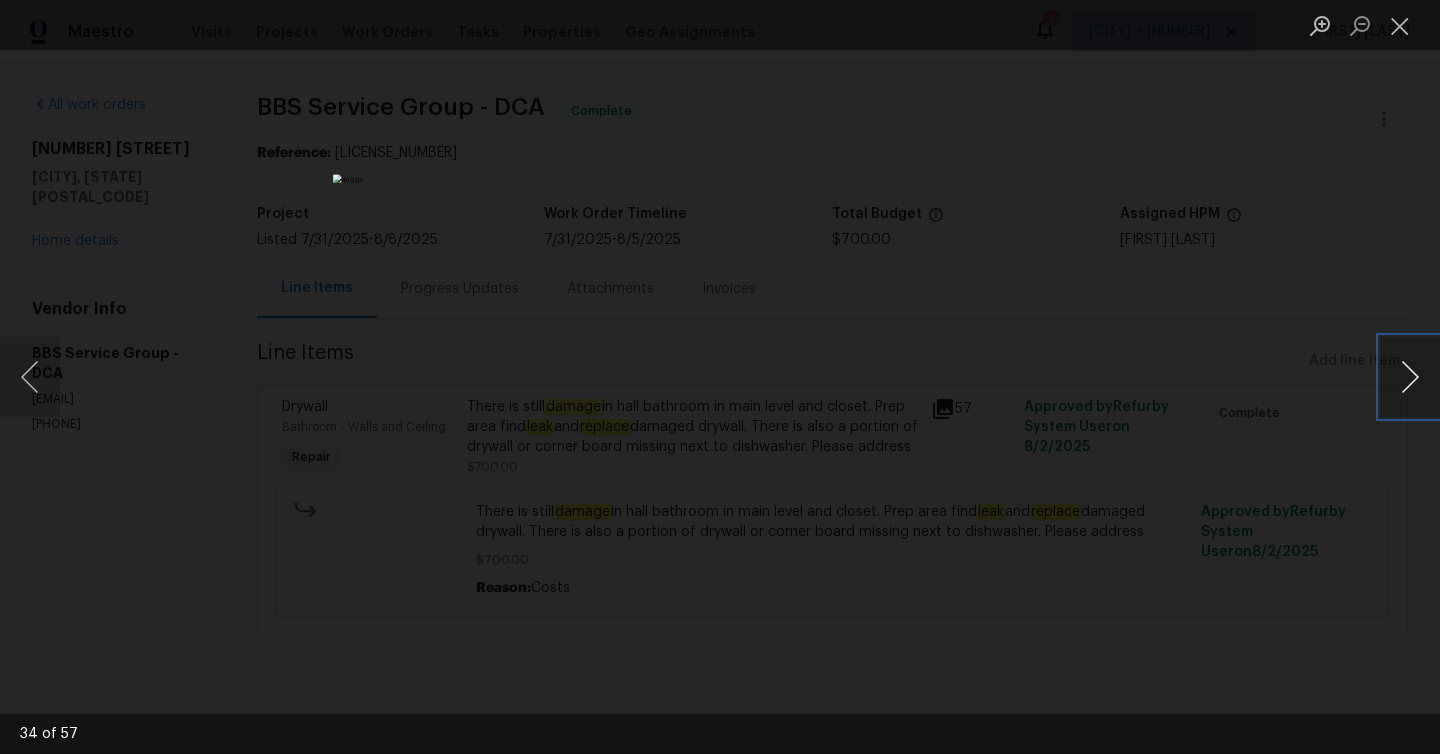 click at bounding box center (1410, 377) 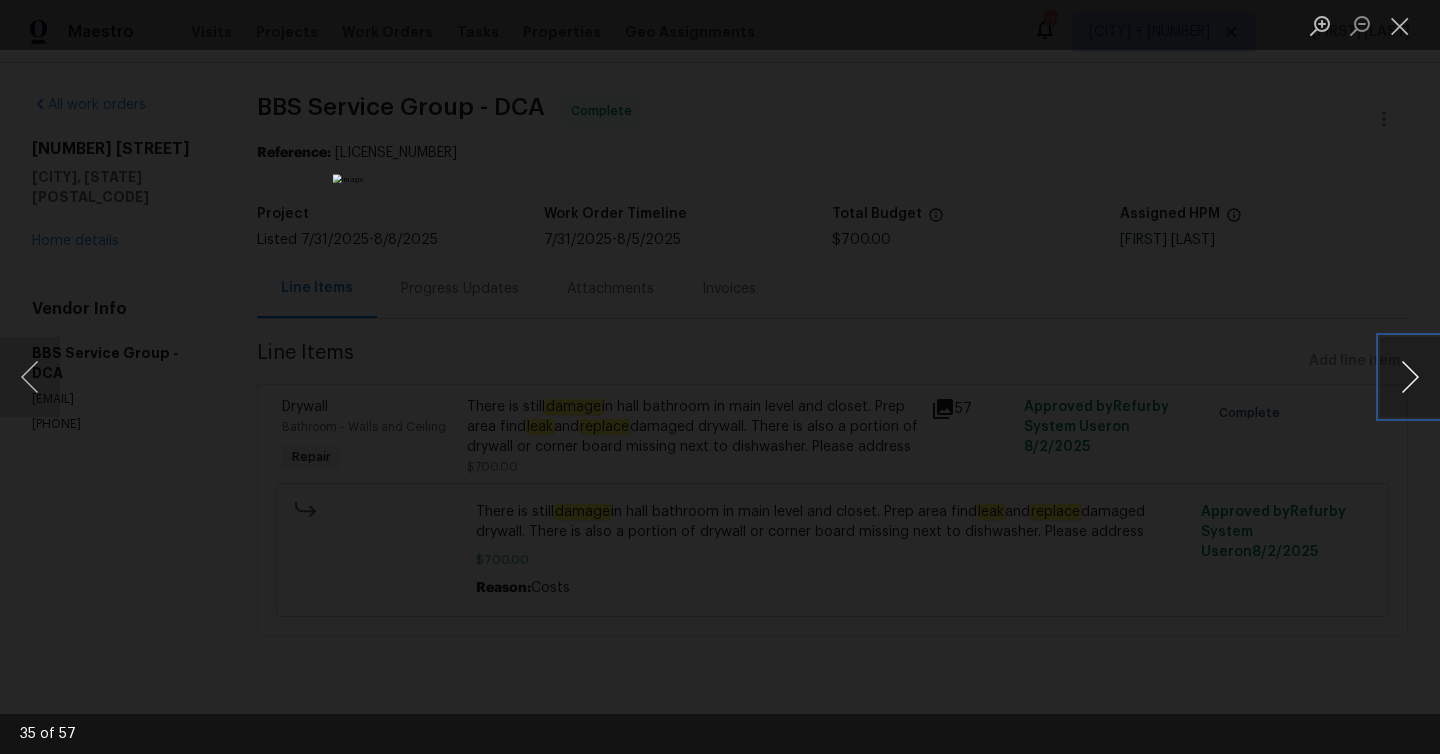 click at bounding box center [1410, 377] 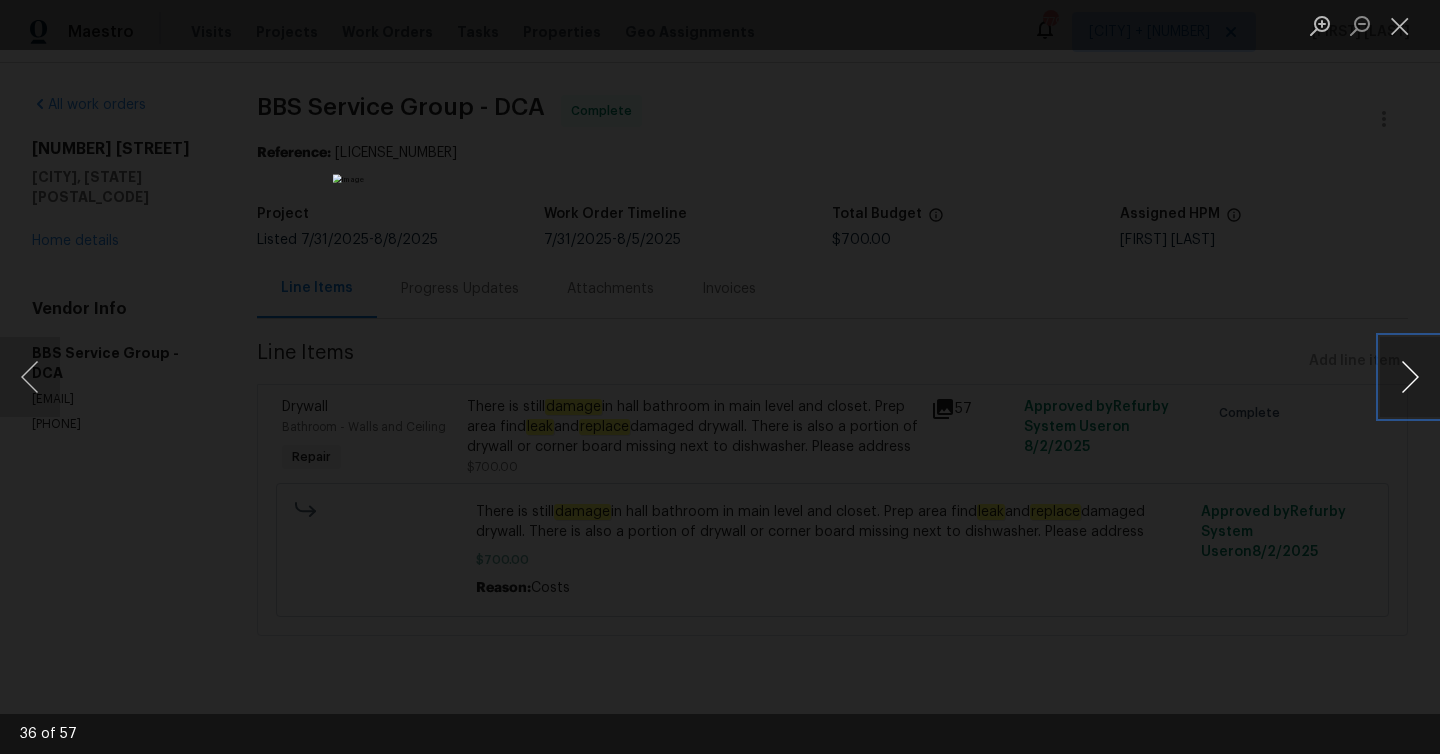 click at bounding box center (1410, 377) 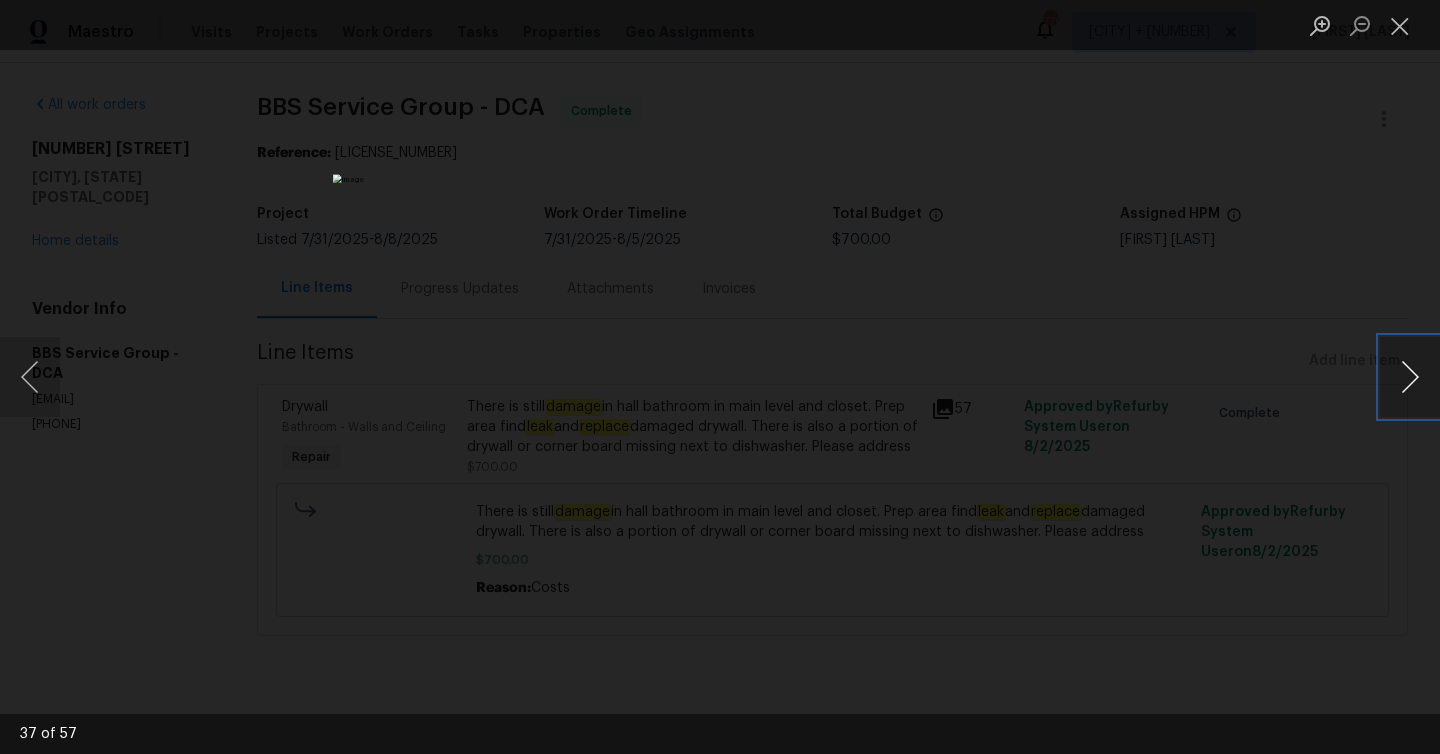 click at bounding box center [1410, 377] 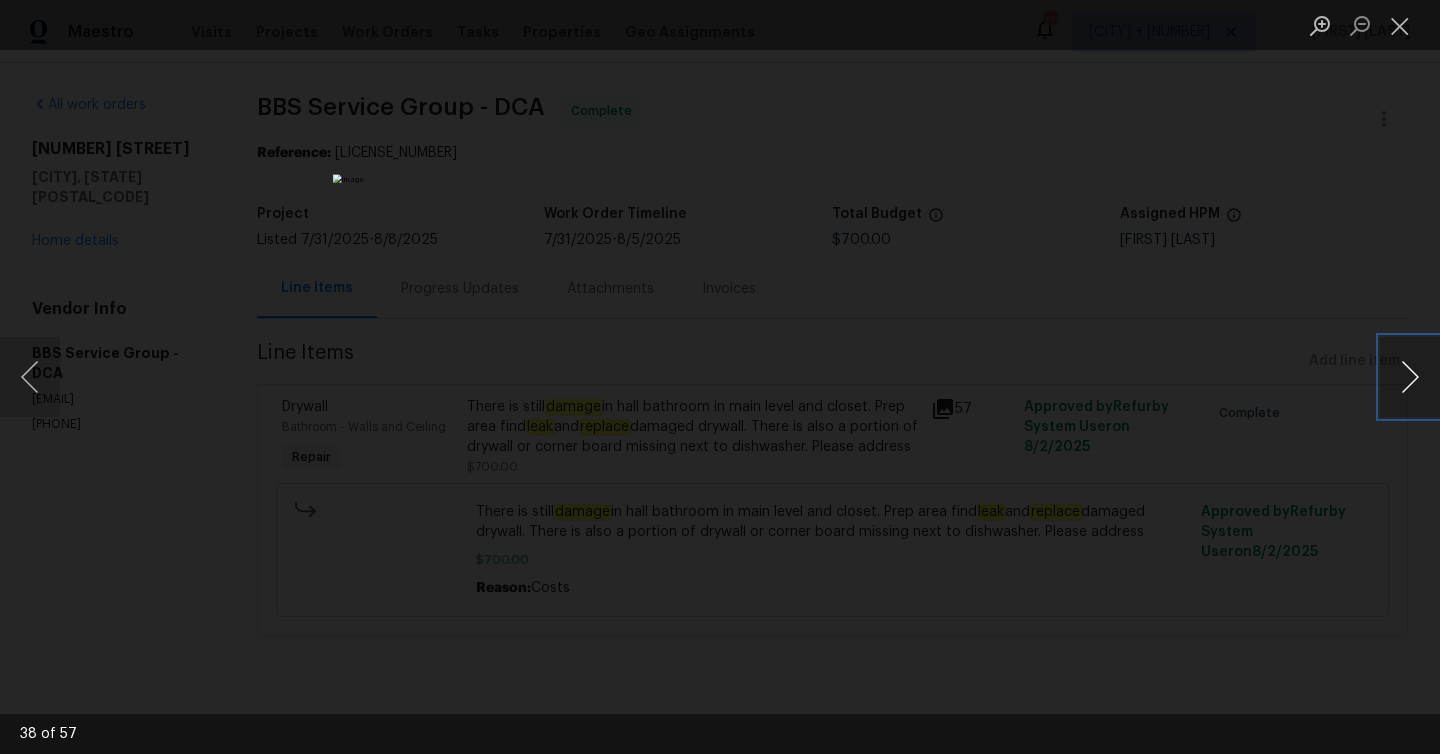 click at bounding box center (1410, 377) 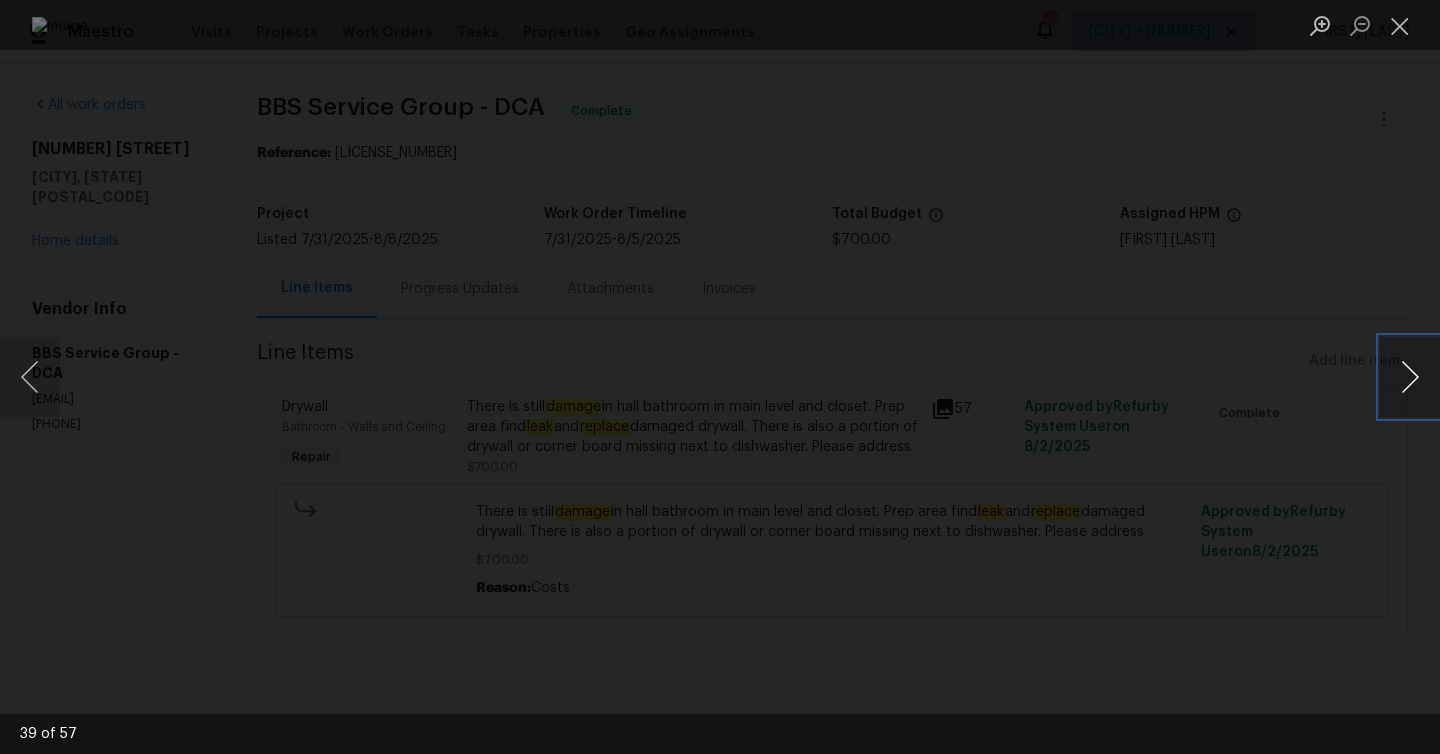 click at bounding box center [1410, 377] 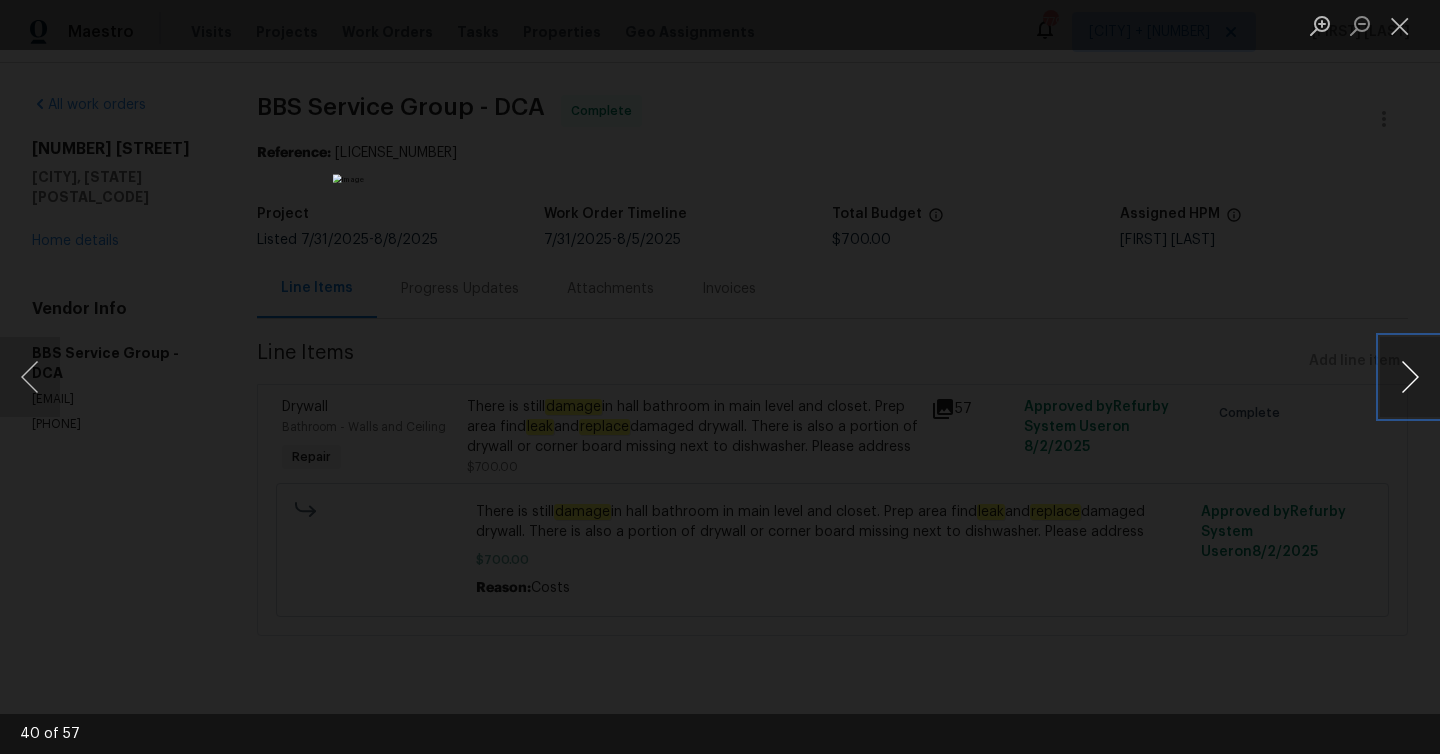 click at bounding box center (1410, 377) 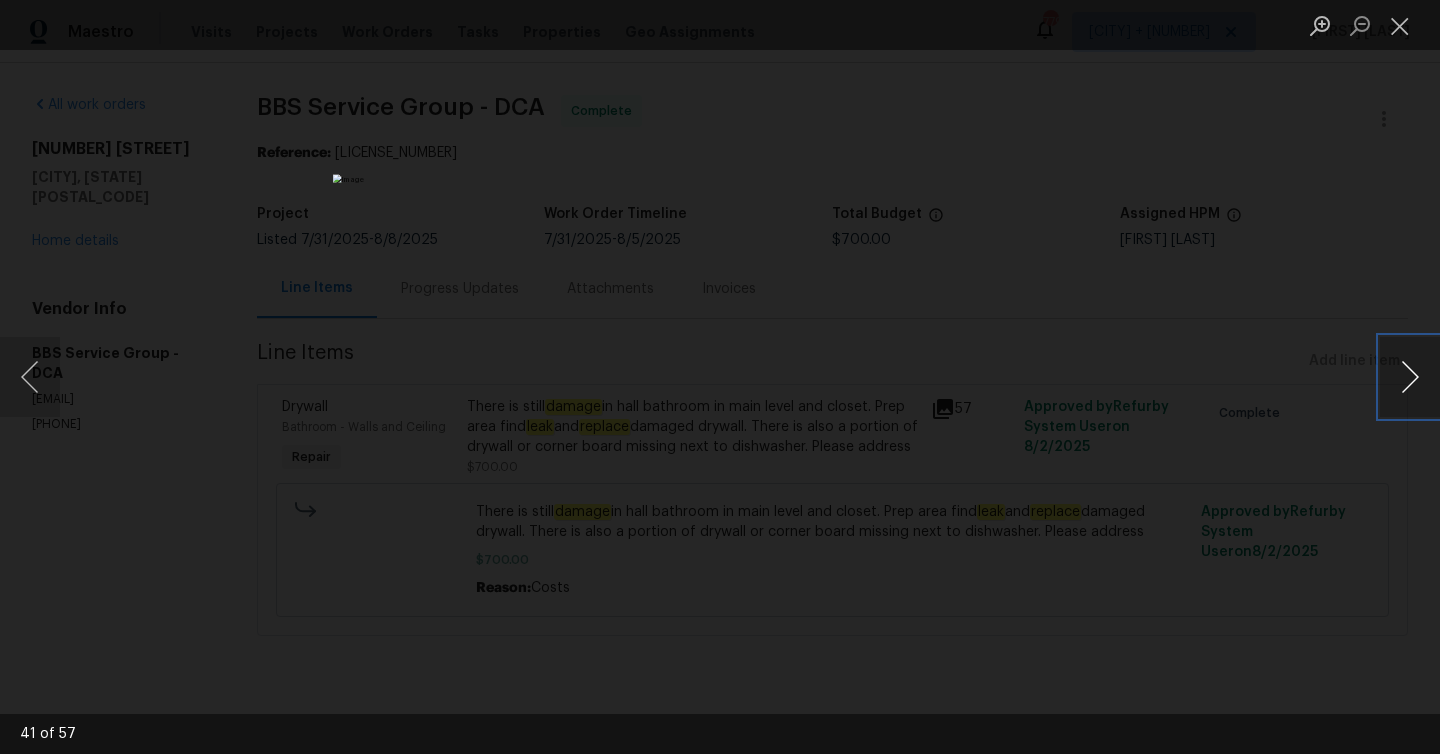 click at bounding box center [1410, 377] 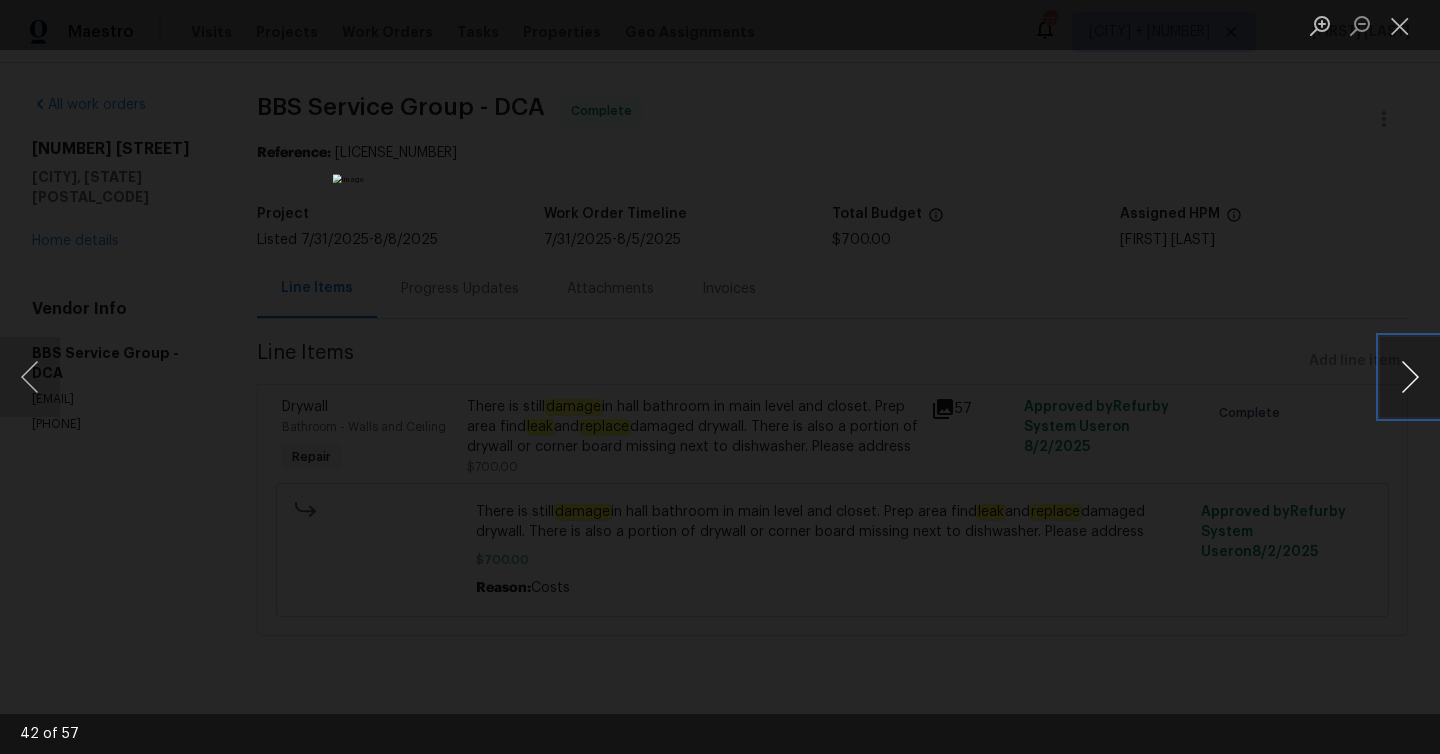 click at bounding box center [1410, 377] 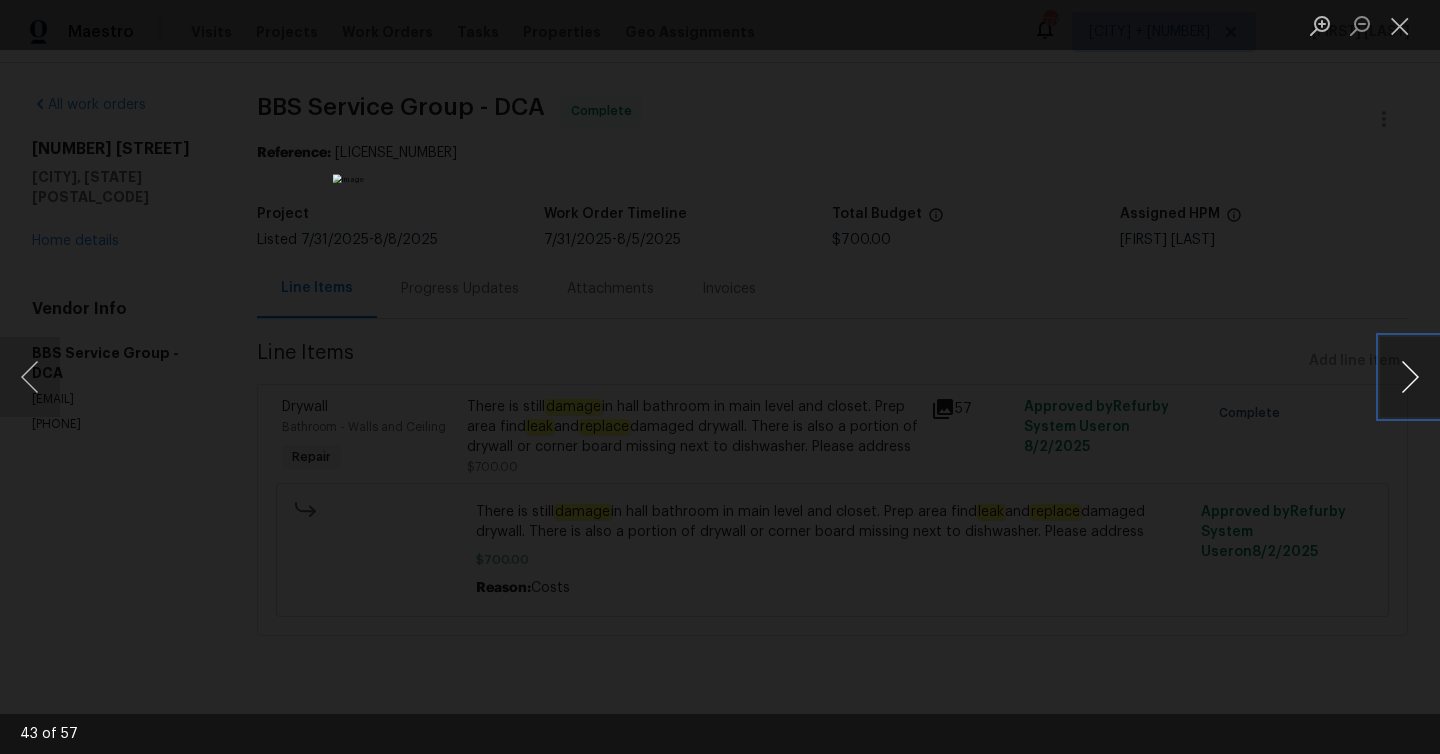 click at bounding box center (1410, 377) 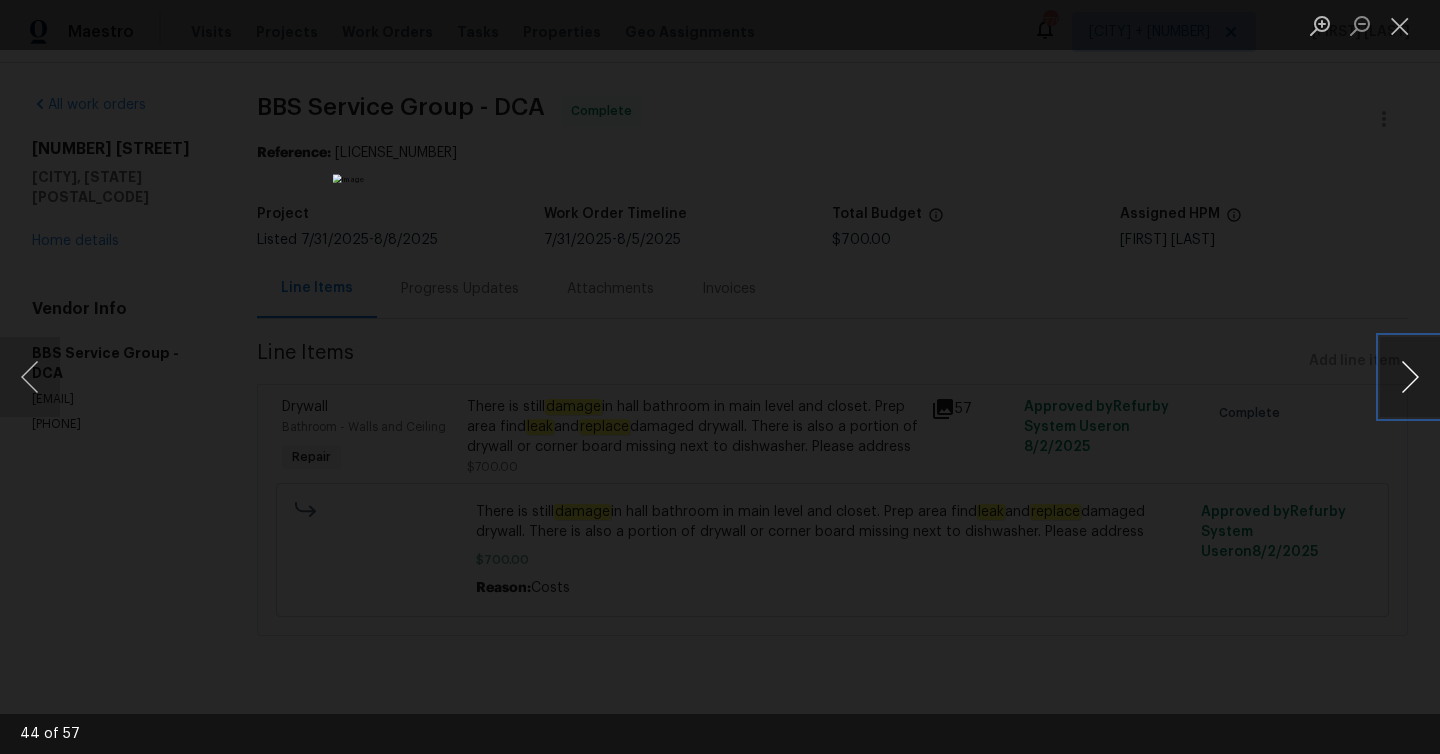 click at bounding box center [1410, 377] 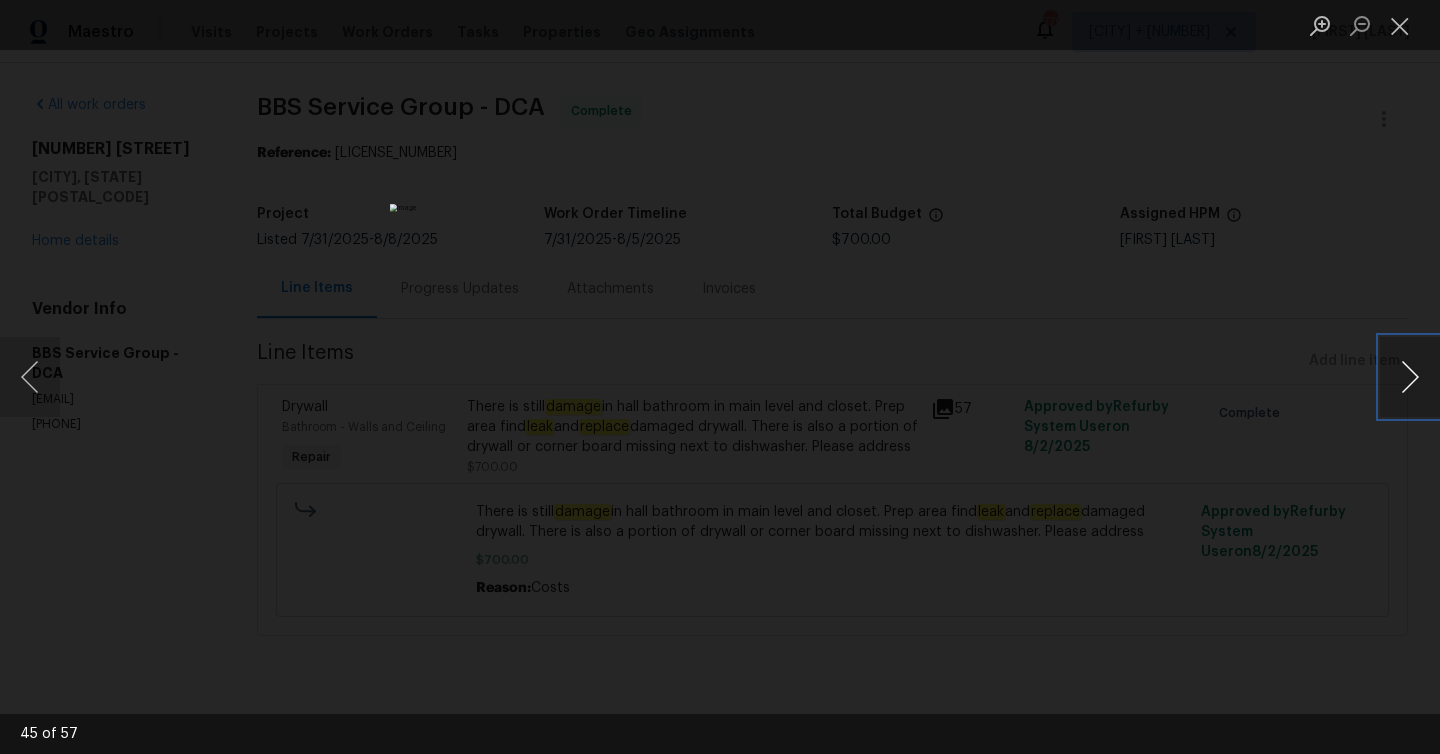 click at bounding box center [1410, 377] 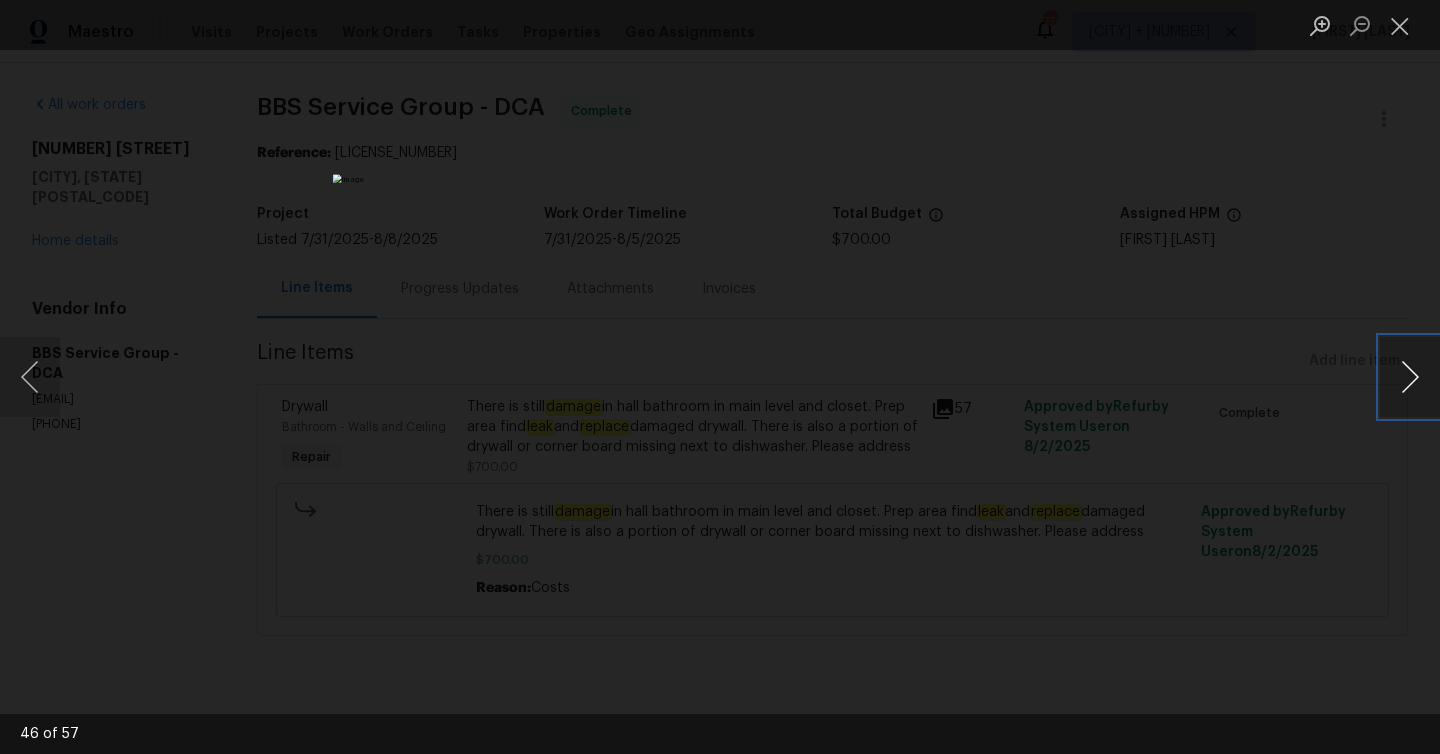 click at bounding box center [1410, 377] 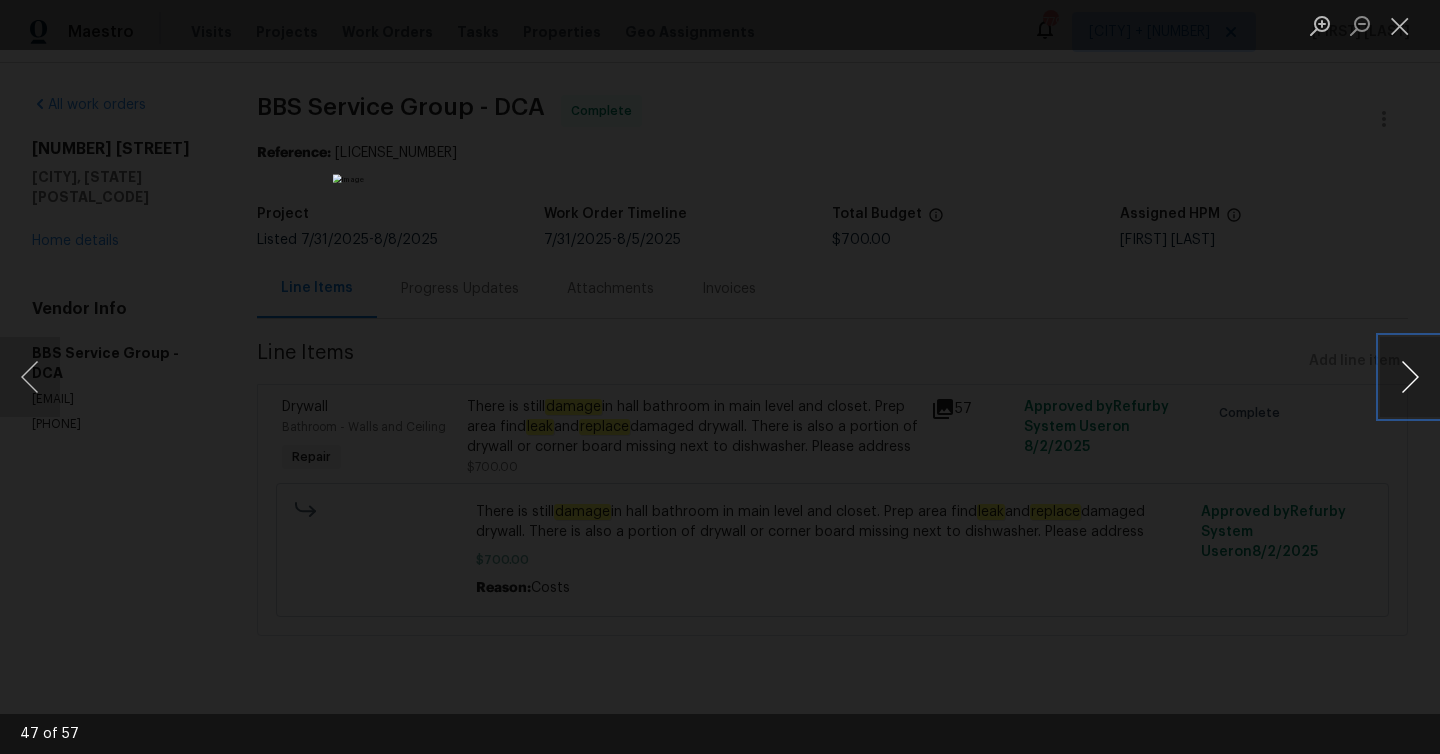 click at bounding box center [1410, 377] 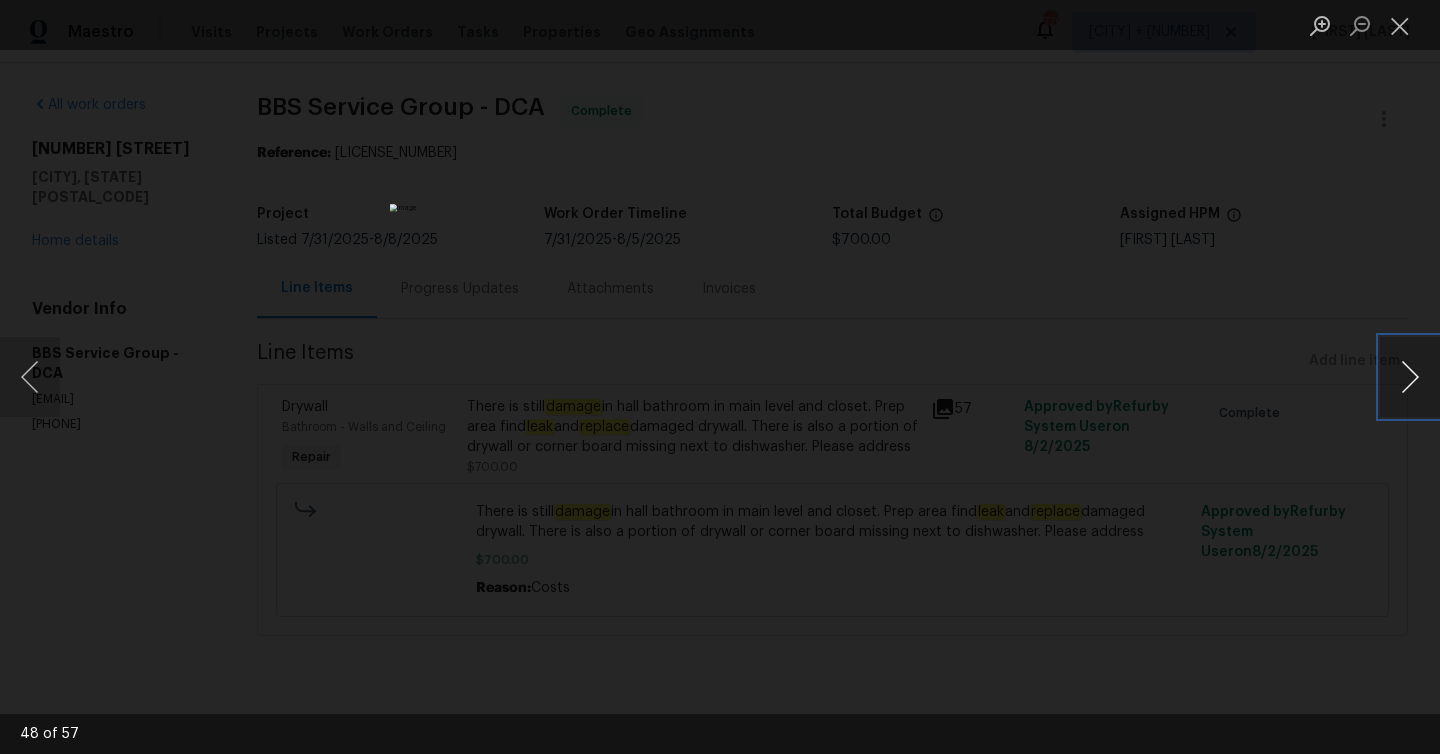 click at bounding box center (1410, 377) 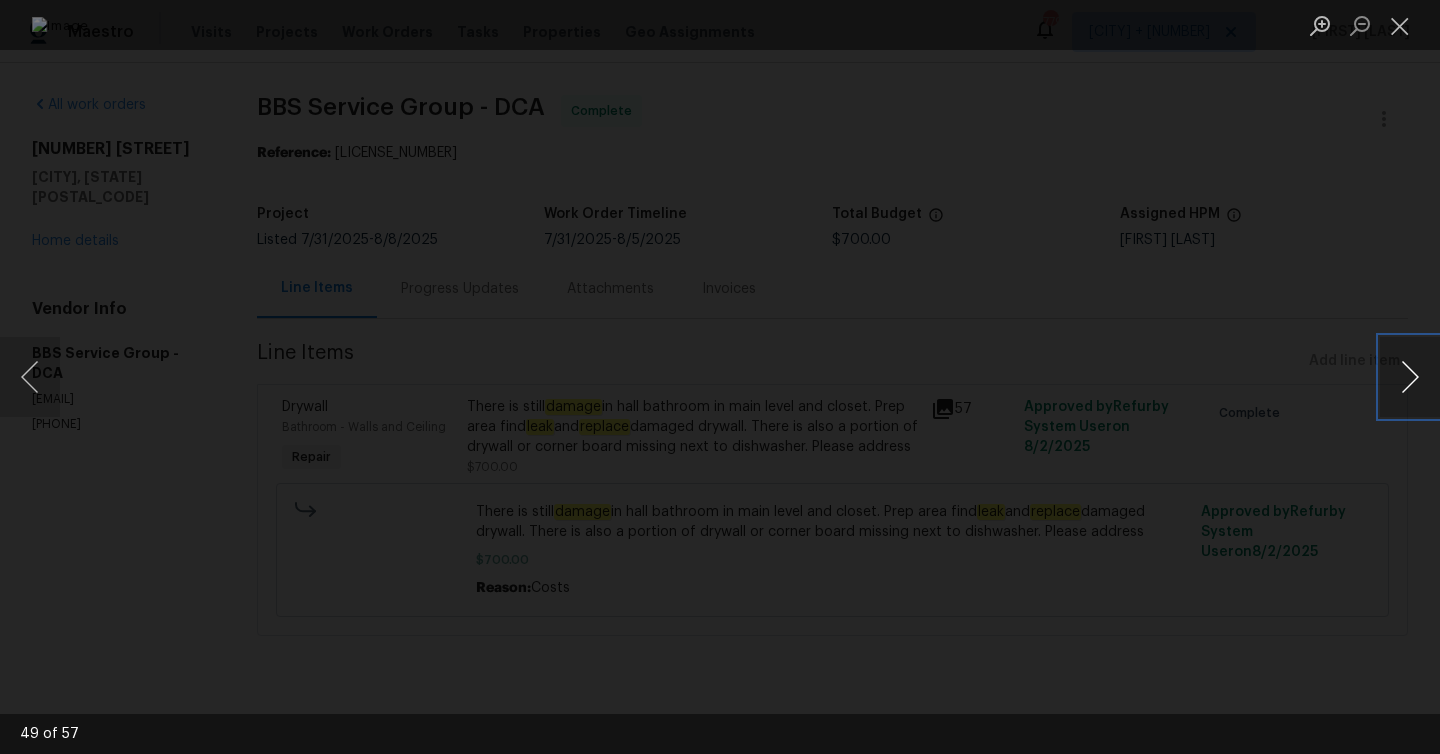 click at bounding box center (1410, 377) 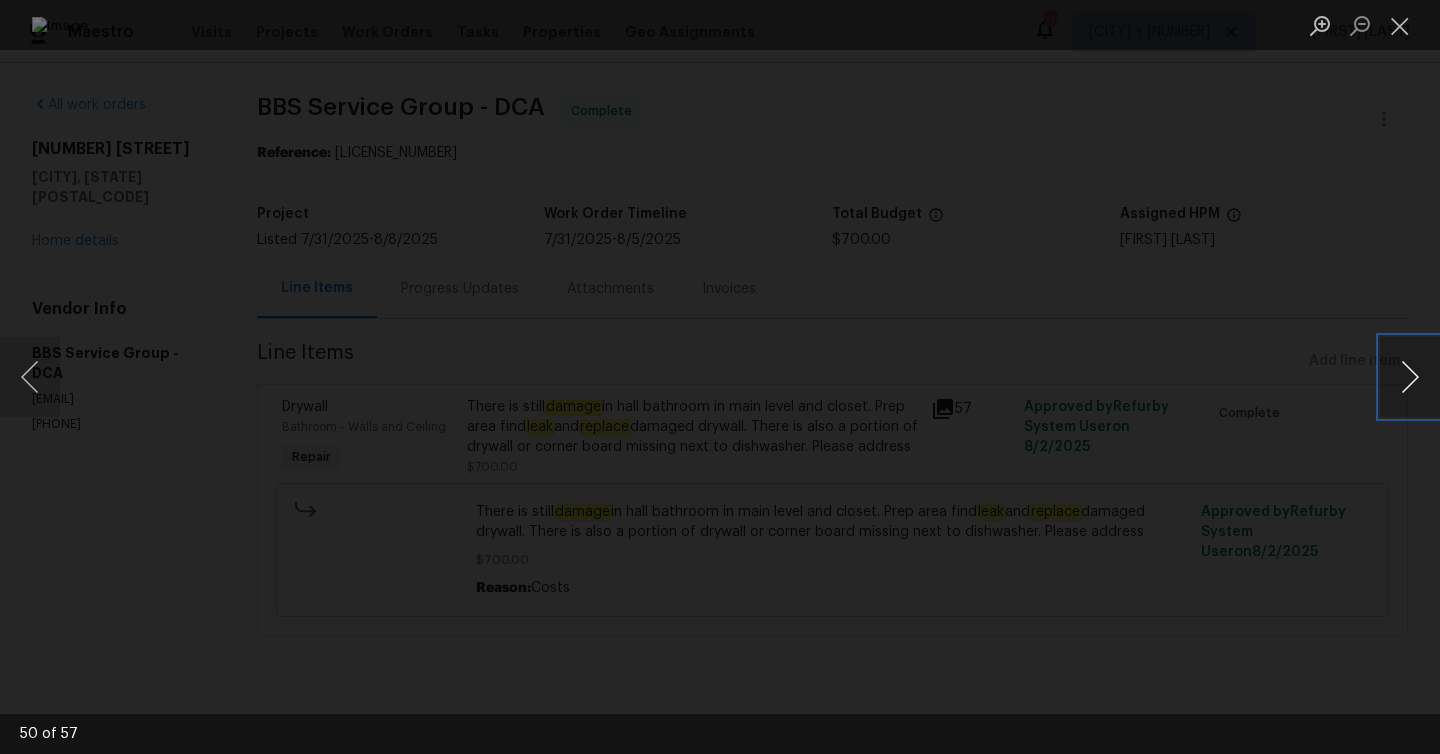 click at bounding box center (1410, 377) 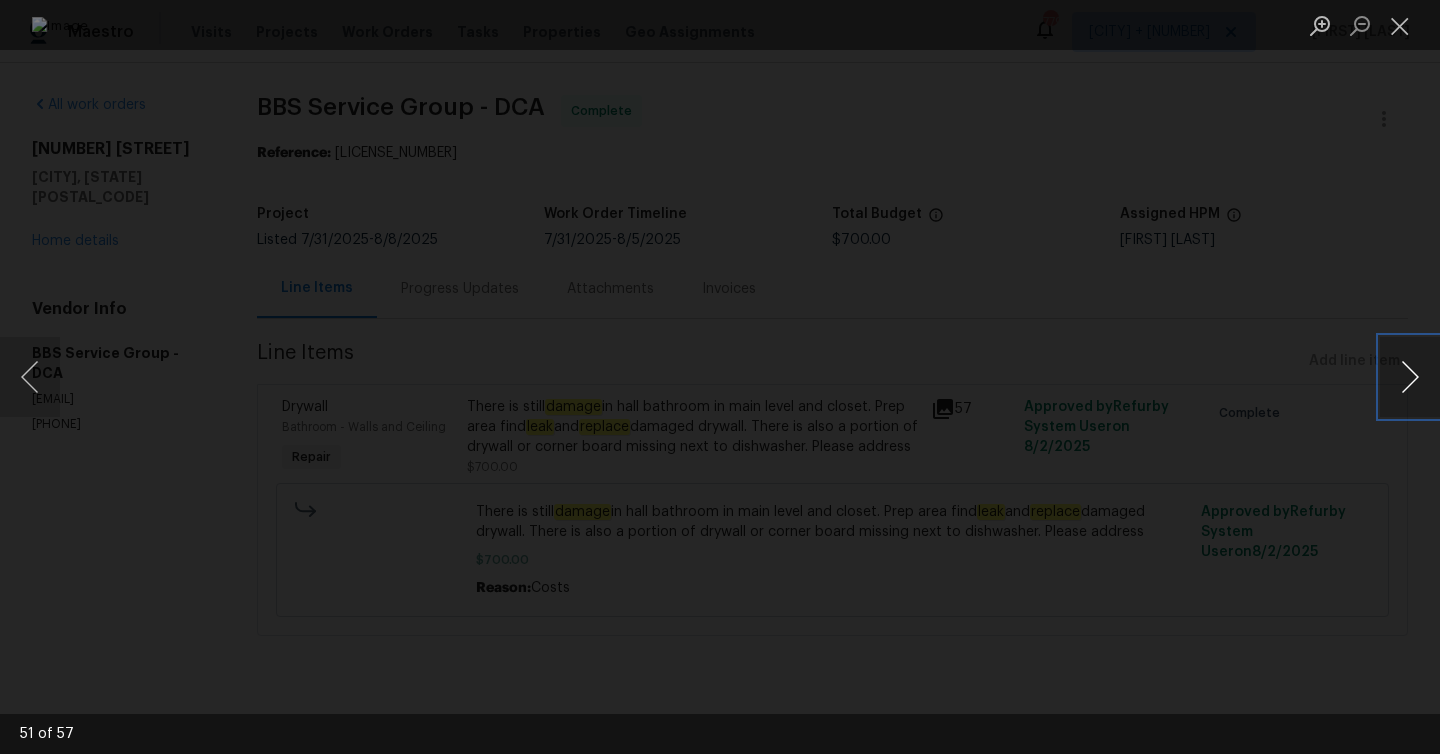click at bounding box center (1410, 377) 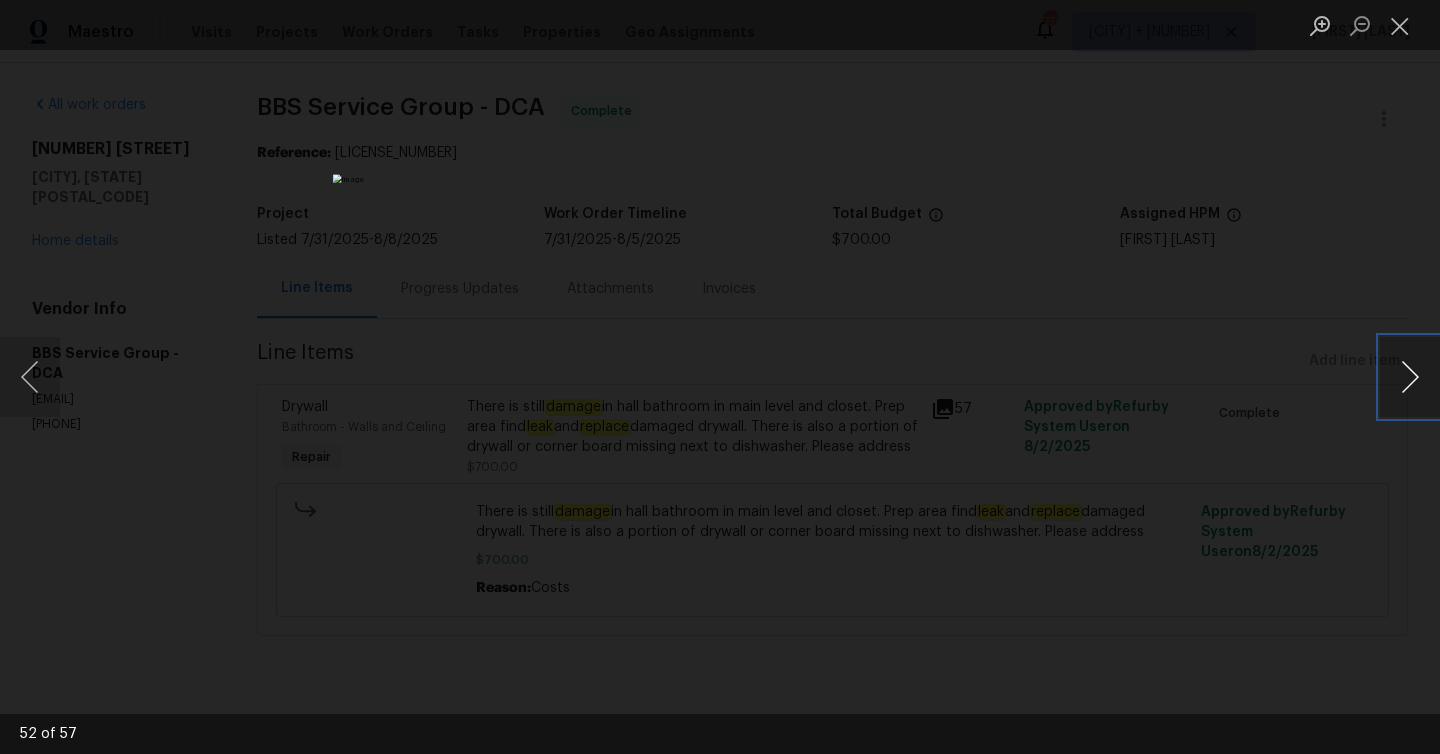 click at bounding box center [1410, 377] 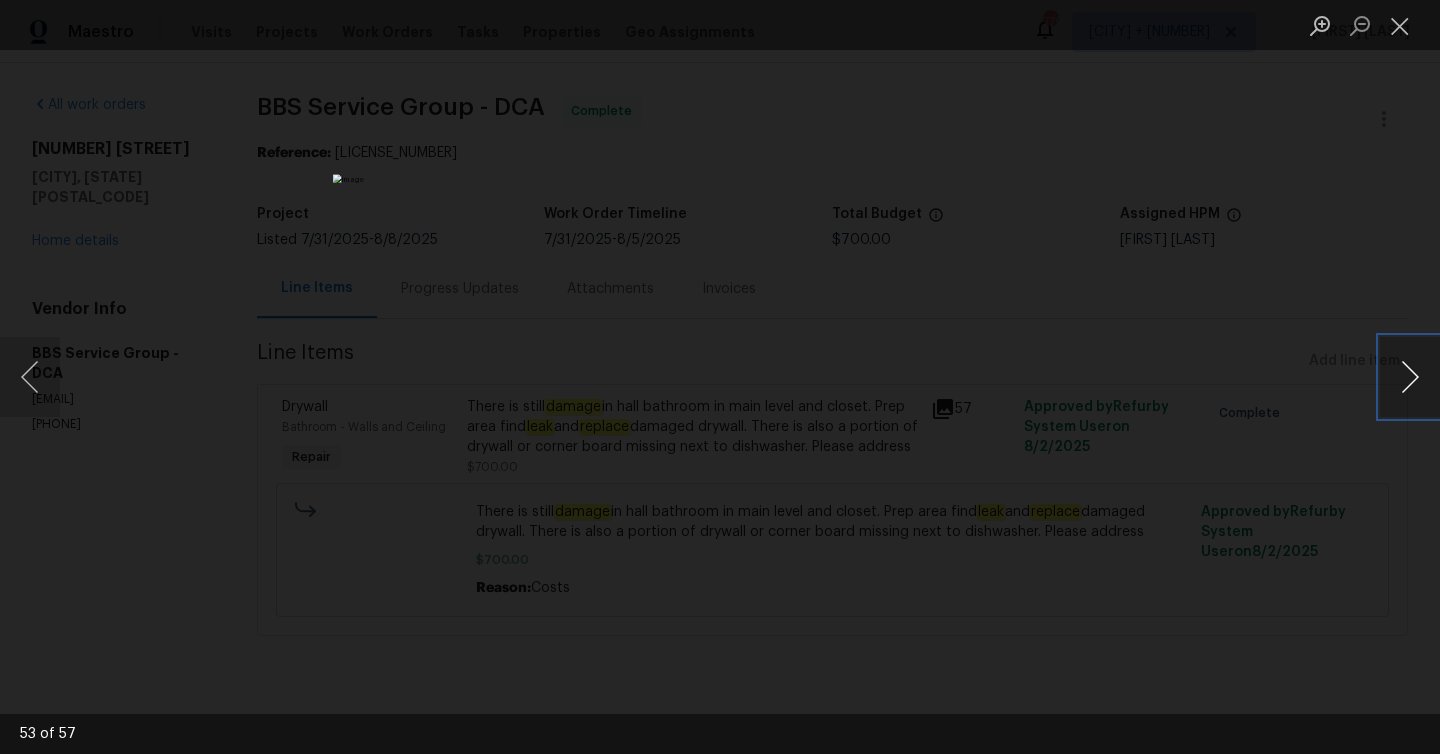 click at bounding box center (1410, 377) 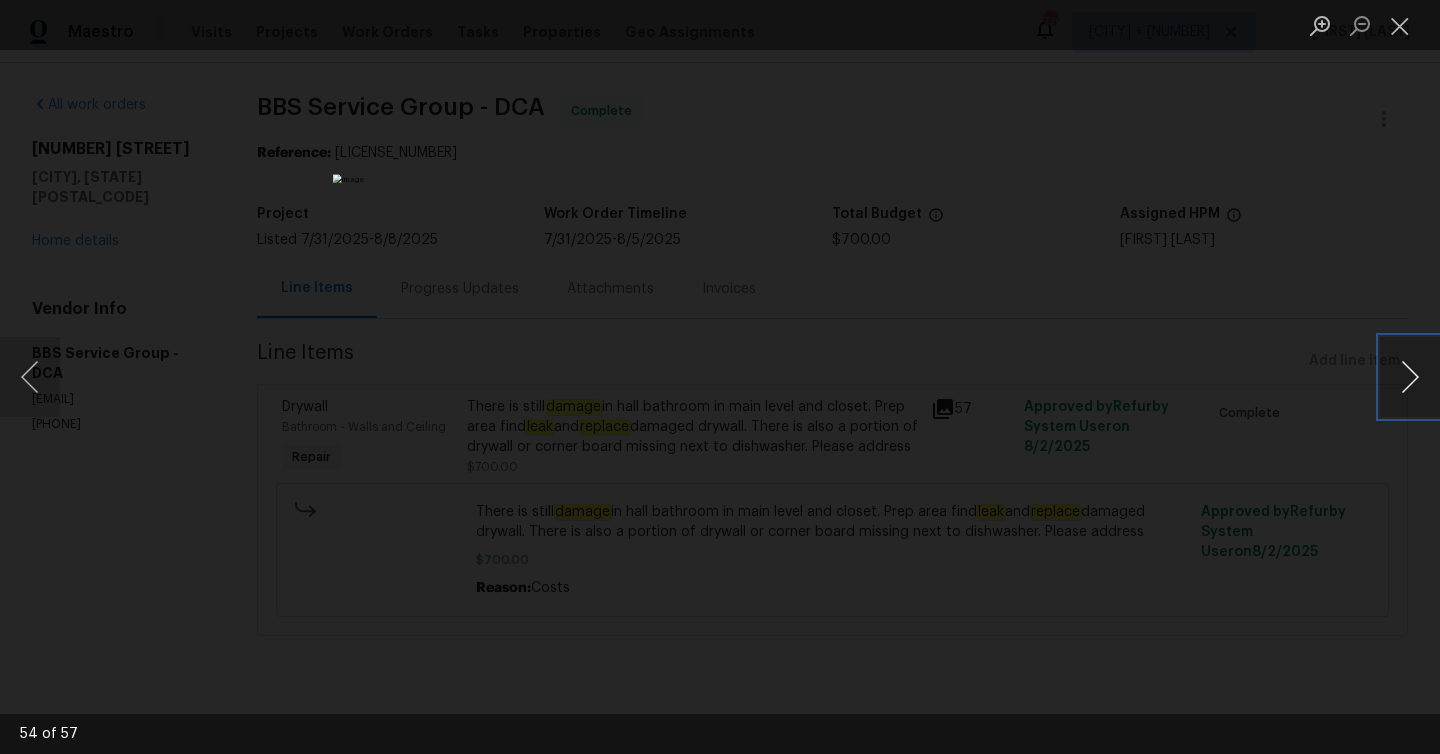 click at bounding box center [1410, 377] 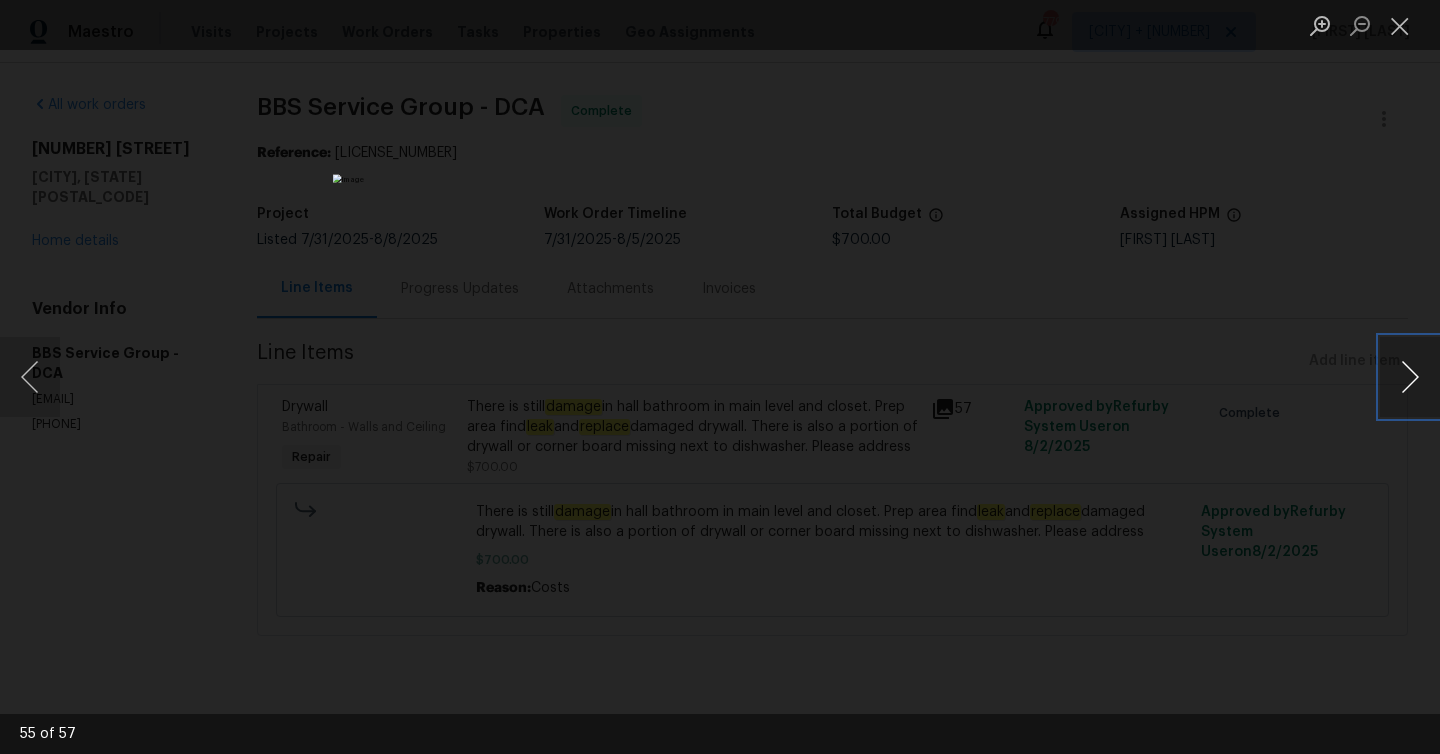 click at bounding box center (1410, 377) 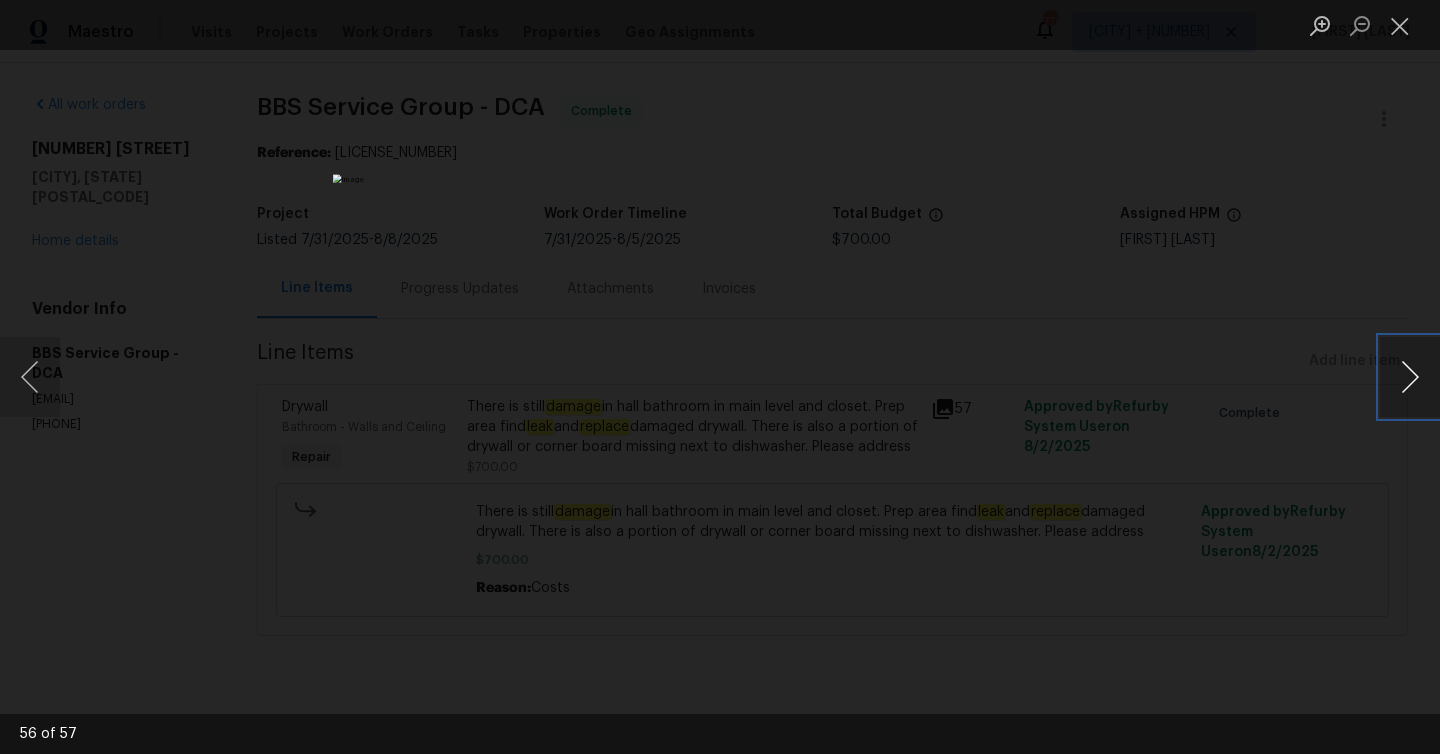 click at bounding box center [1410, 377] 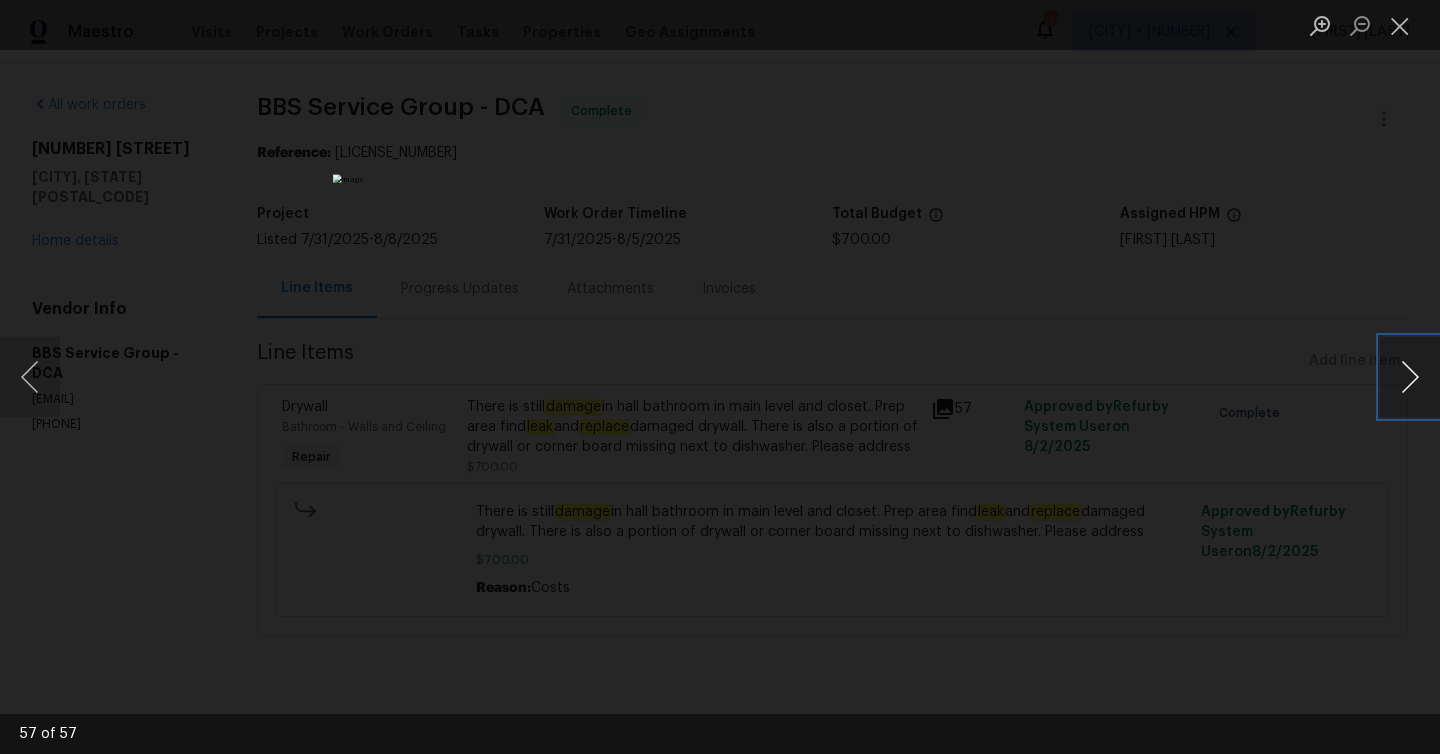 click at bounding box center [1410, 377] 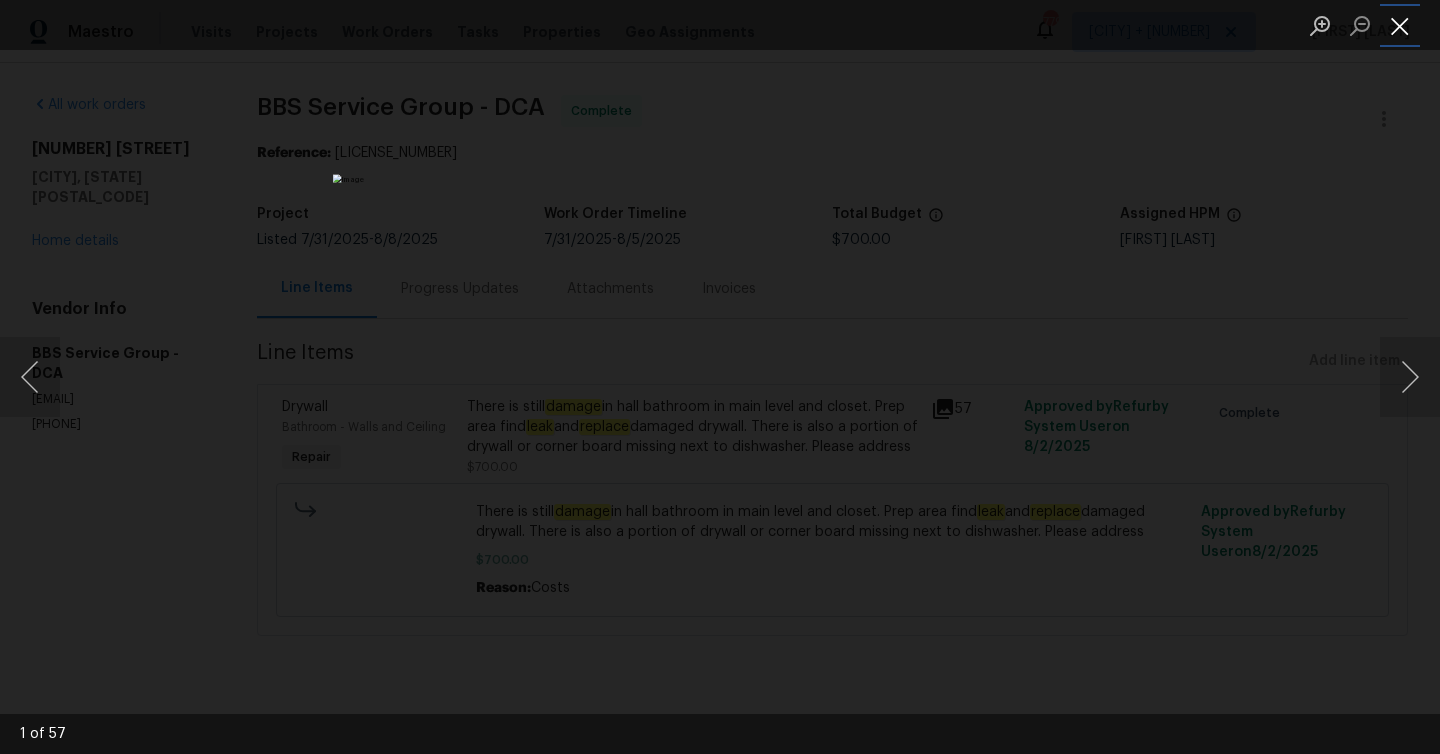 click at bounding box center (1400, 25) 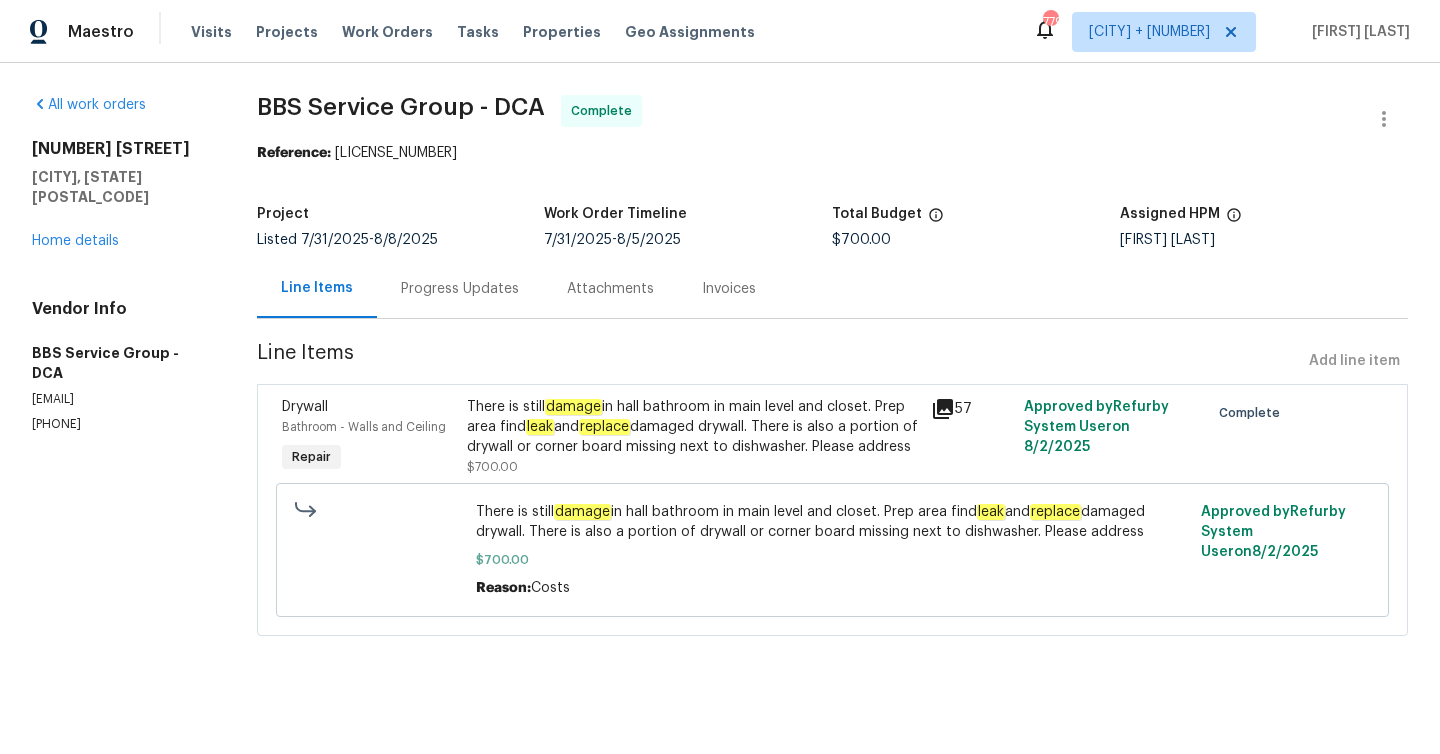 click on "Invoices" at bounding box center [729, 289] 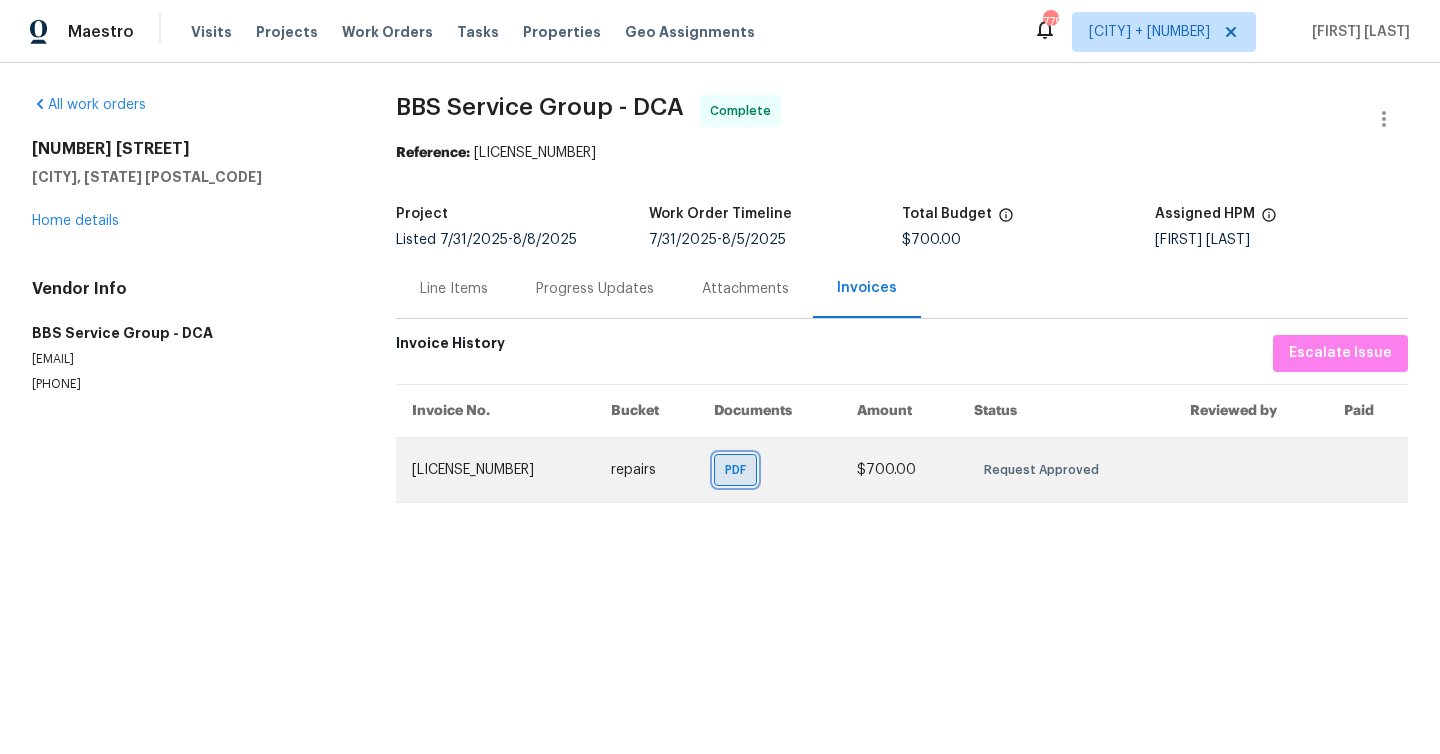 click on "PDF" at bounding box center [739, 470] 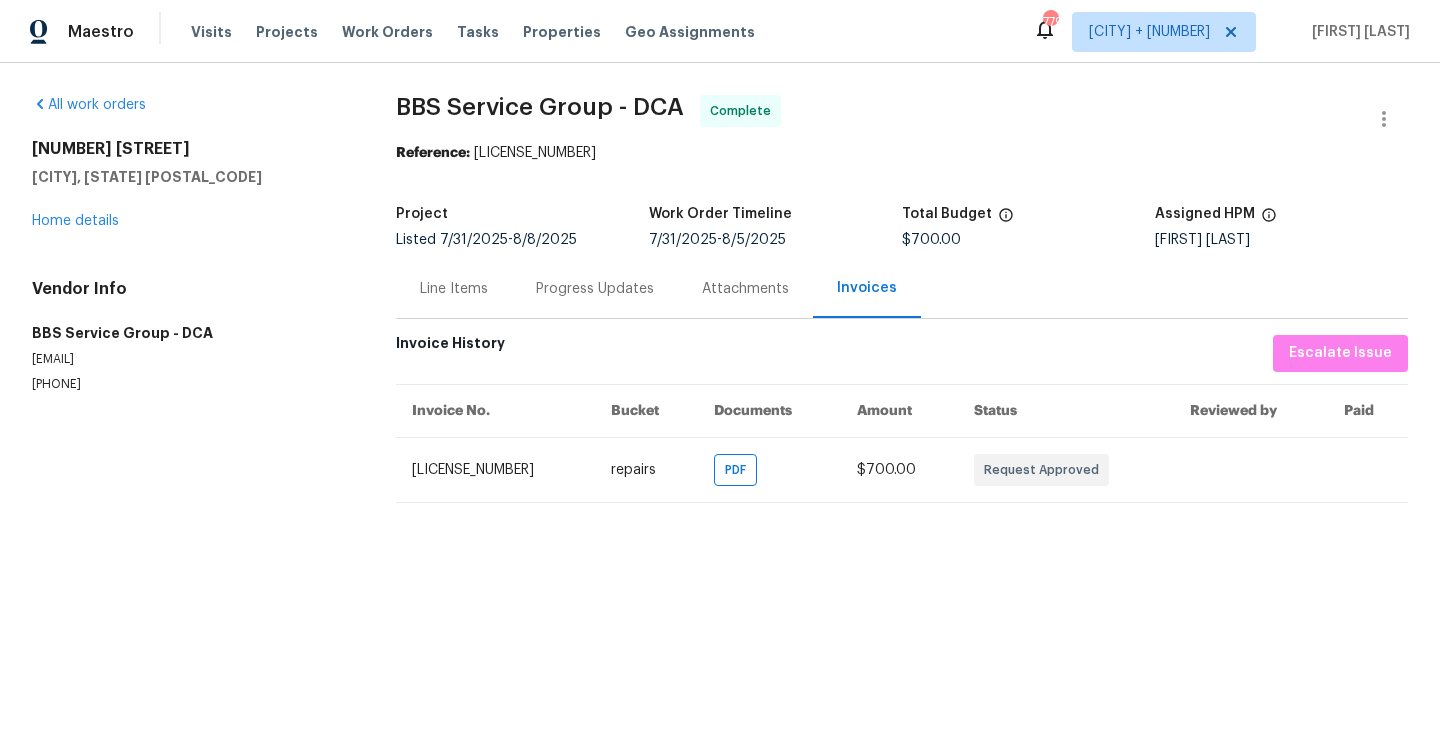 click on "Line Items" at bounding box center [454, 289] 